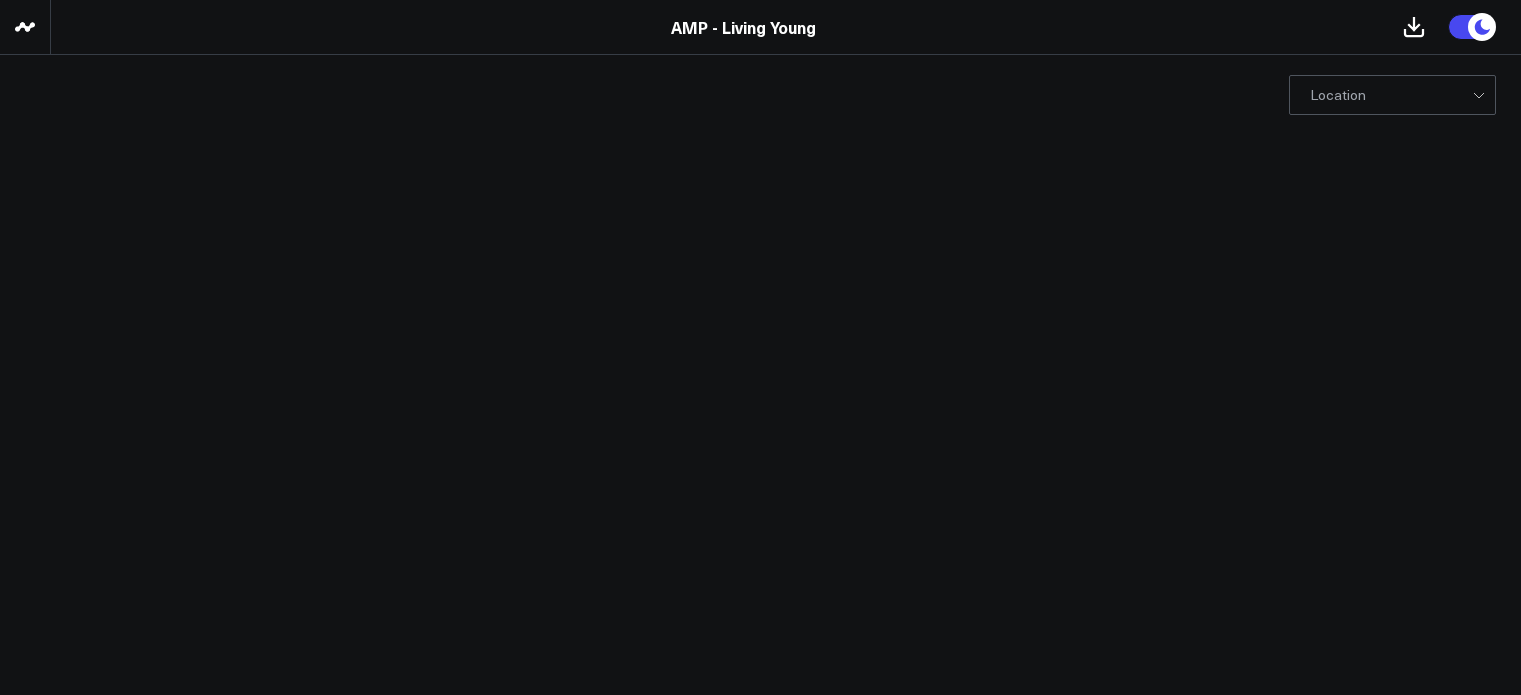 scroll, scrollTop: 0, scrollLeft: 0, axis: both 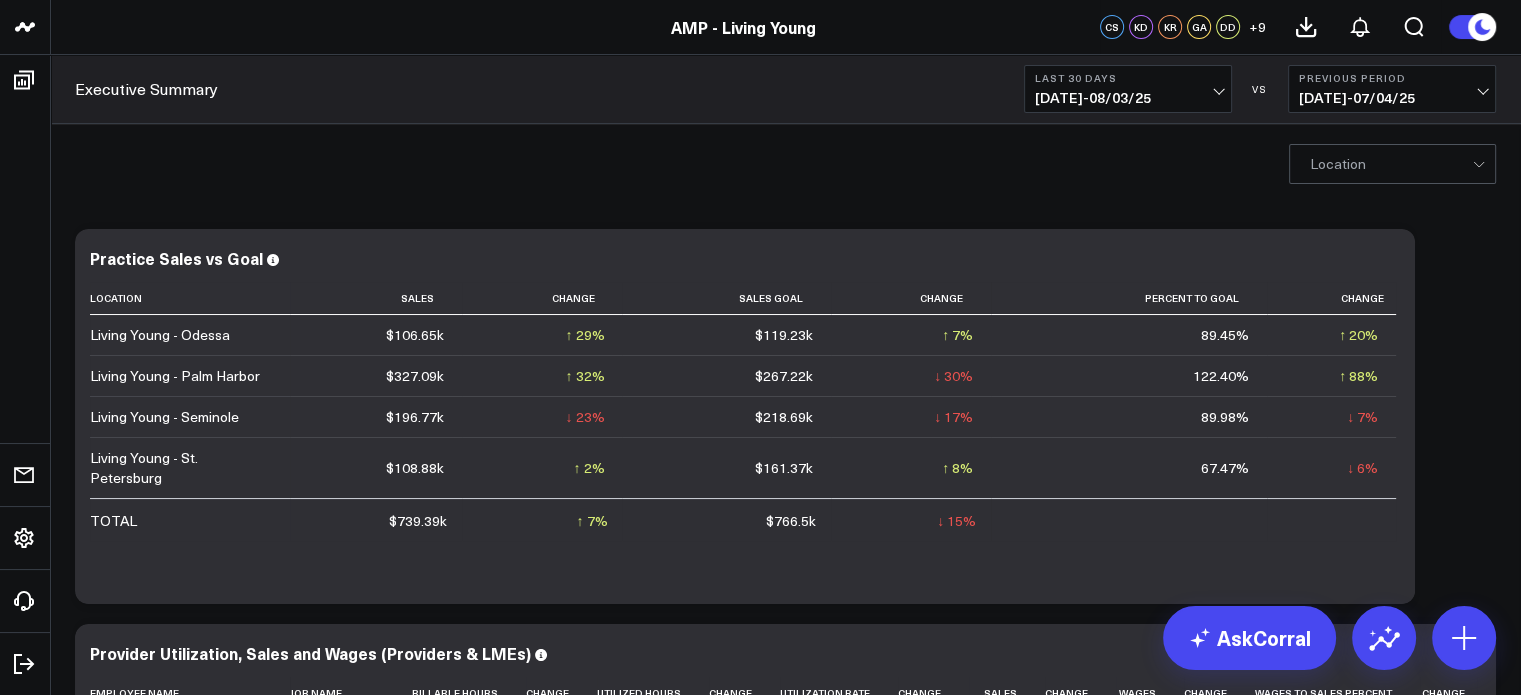 click on "07/05/25  -  08/03/25" at bounding box center (1128, 98) 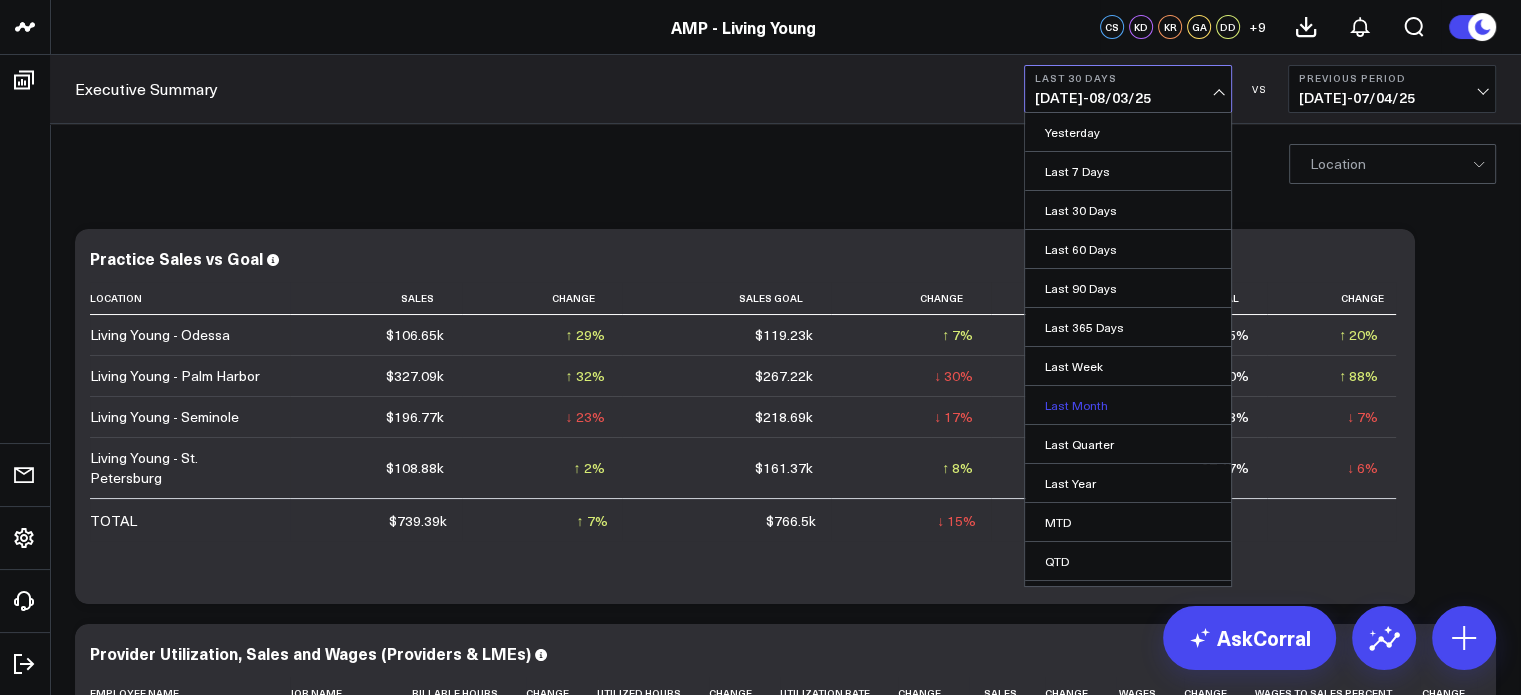 click on "Last Month" at bounding box center [1128, 405] 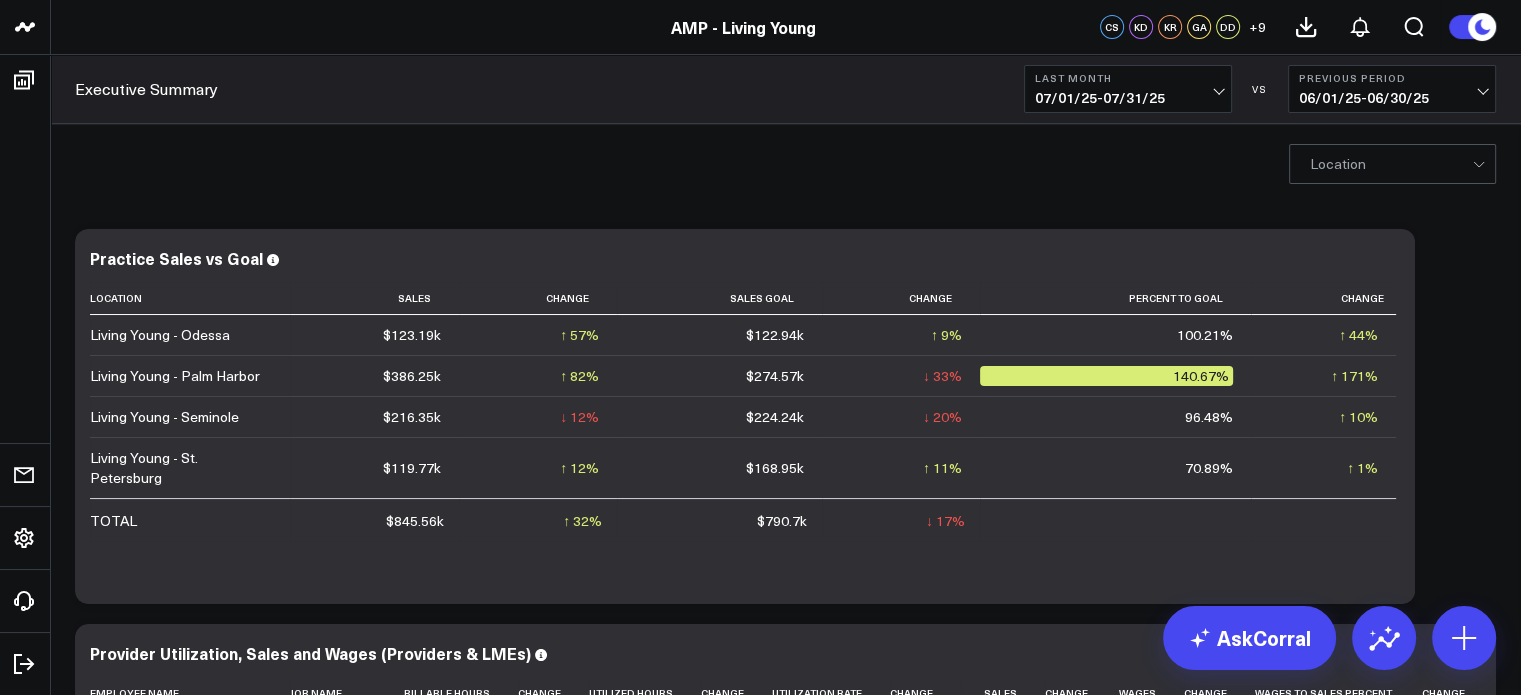 click on "06/01/25  -  06/30/25" at bounding box center [1392, 98] 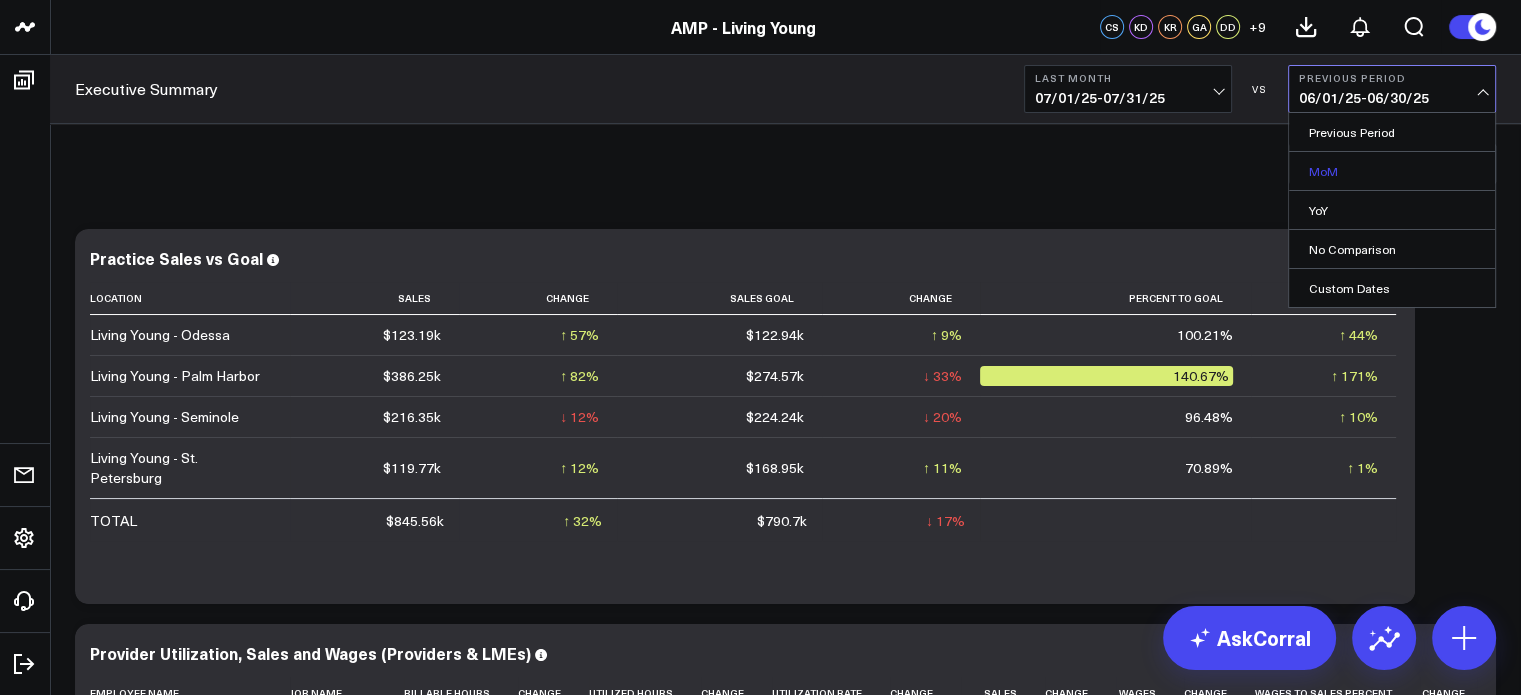 click on "MoM" at bounding box center (1392, 171) 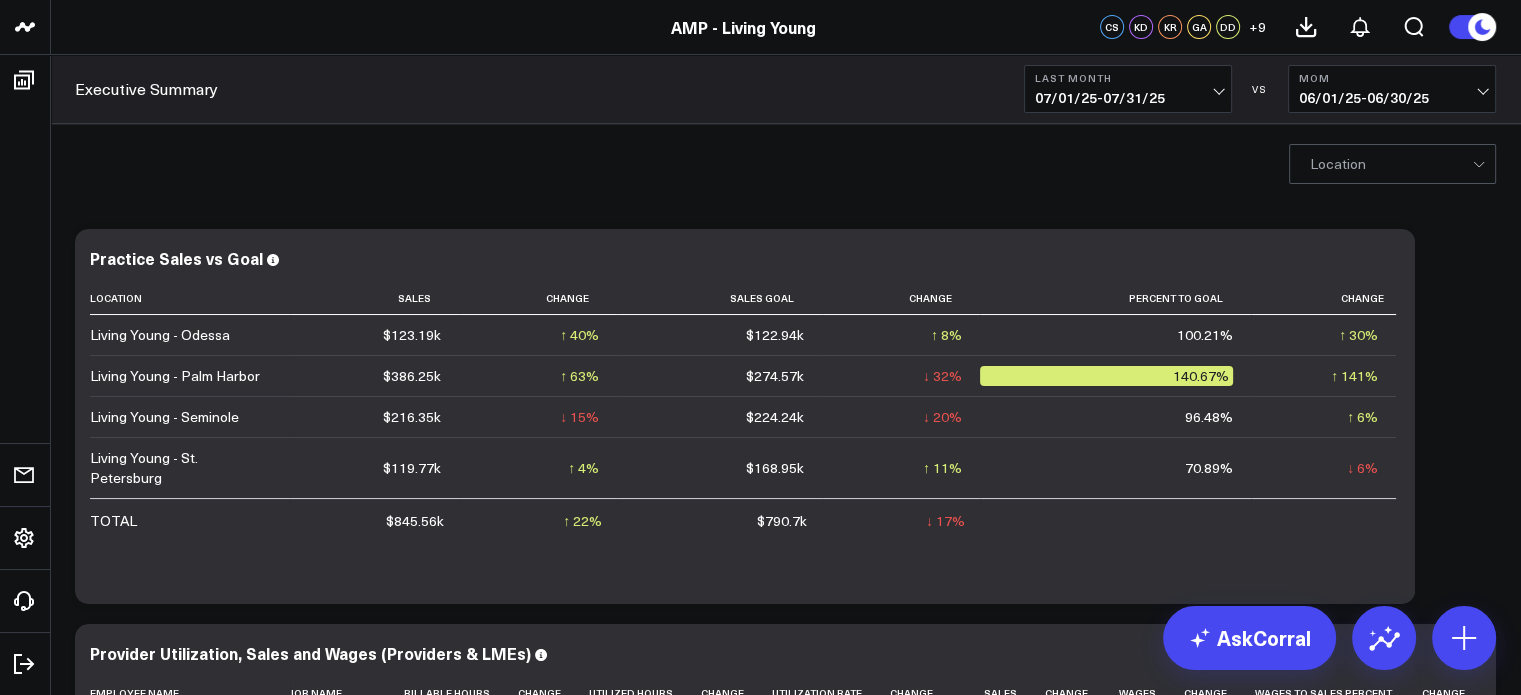 click on "Location" at bounding box center [1338, 164] 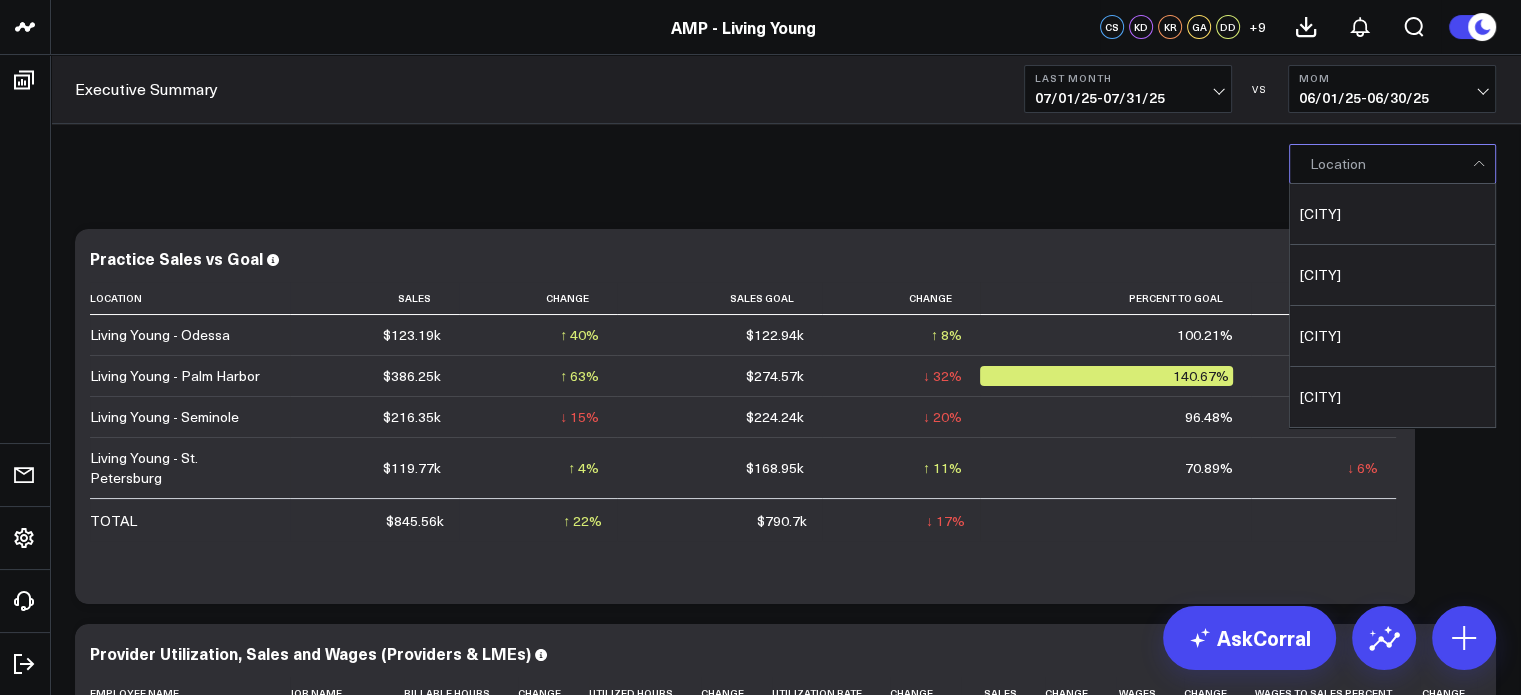 click on "06/01/25  -  06/30/25" at bounding box center (1392, 98) 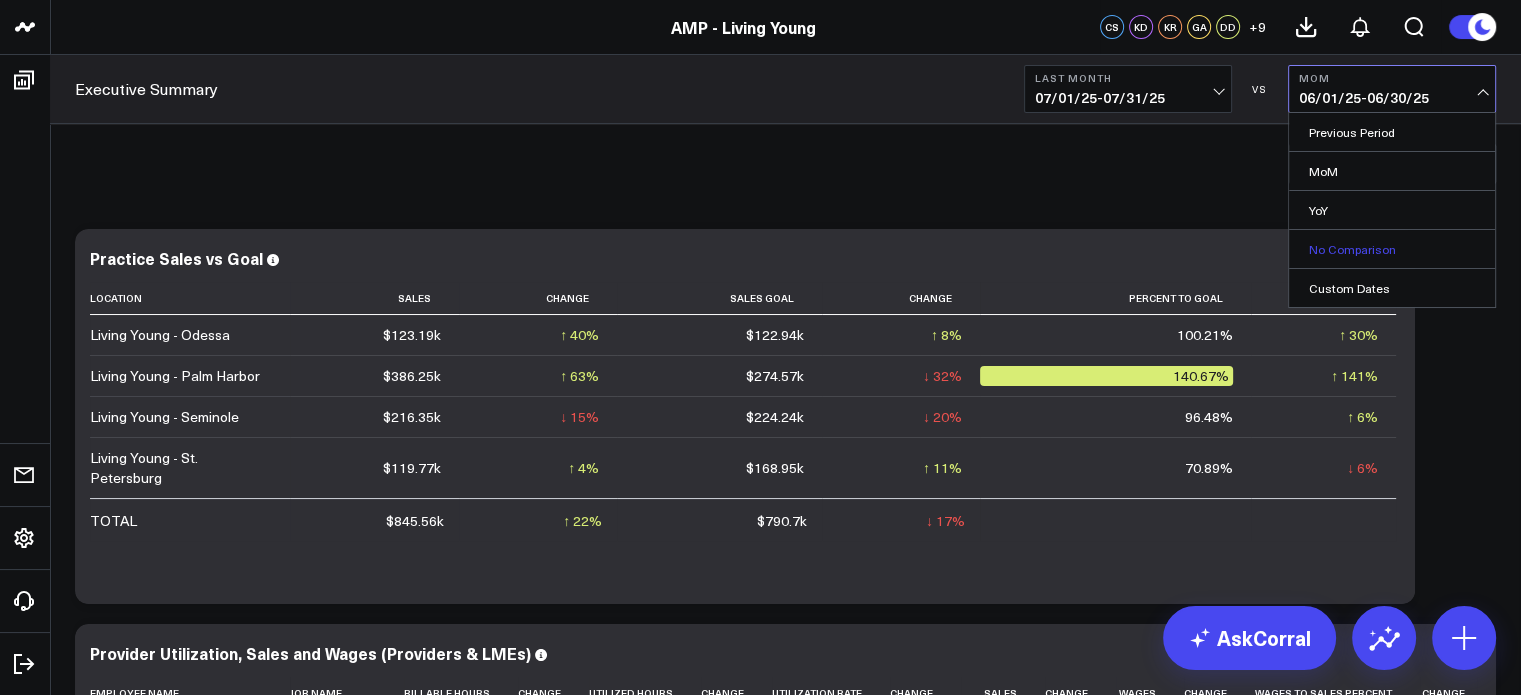 click on "No Comparison" at bounding box center (1392, 249) 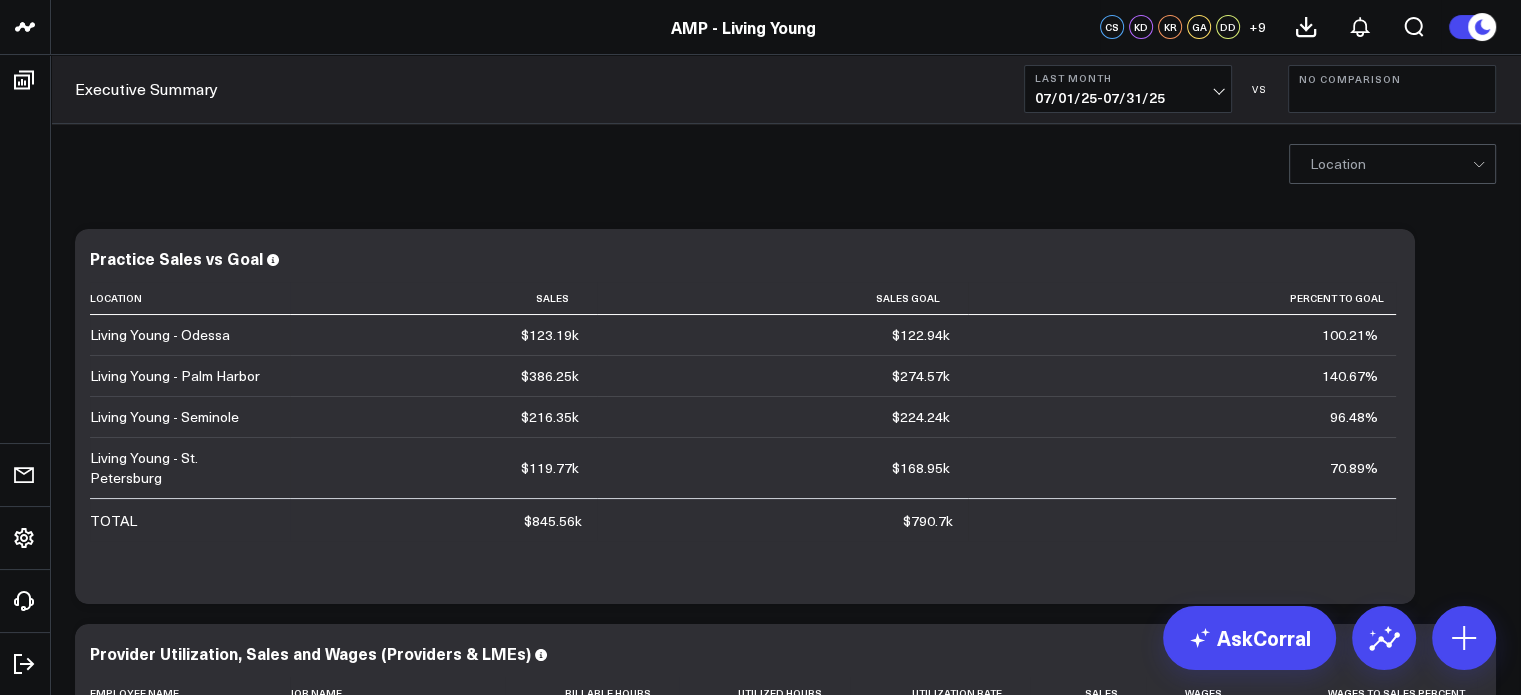 click on "07/01/25  -  07/31/25" at bounding box center (1128, 98) 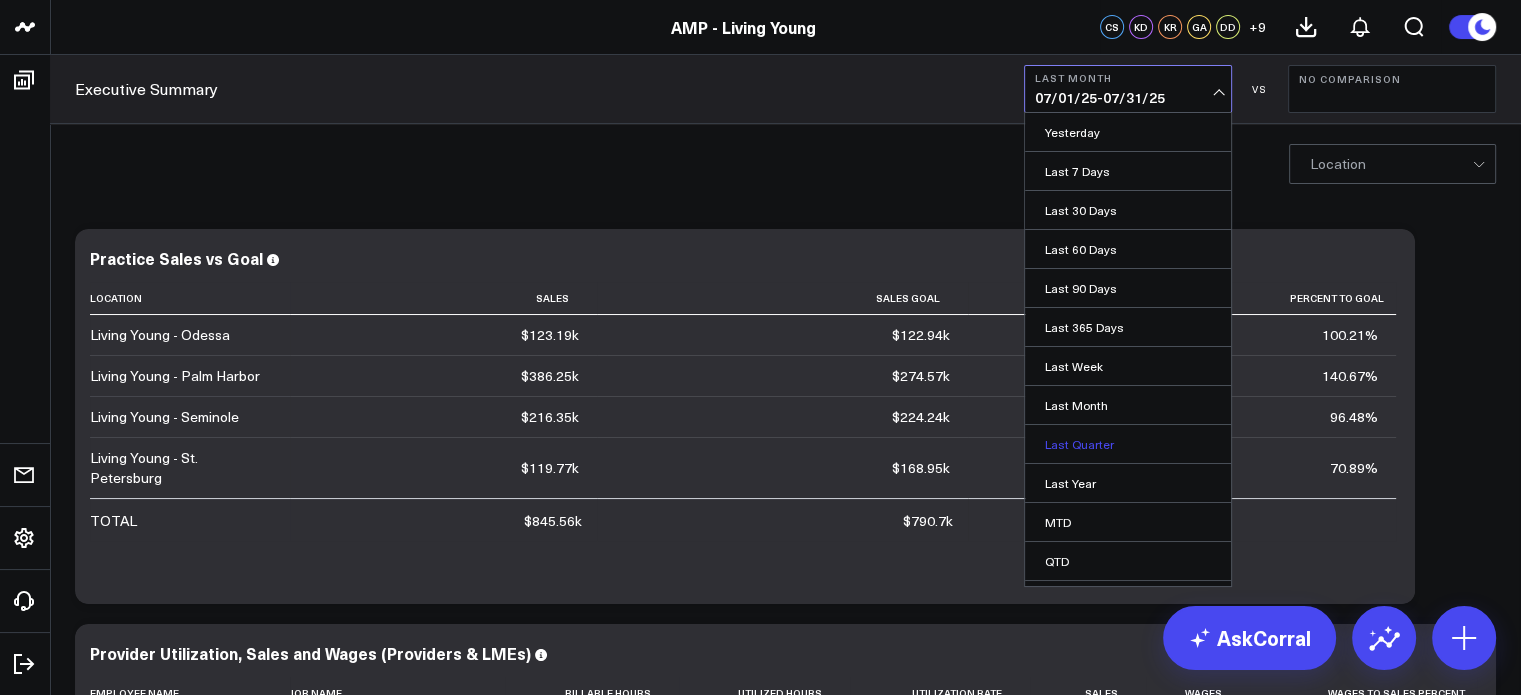 click on "Last Quarter" at bounding box center [1128, 444] 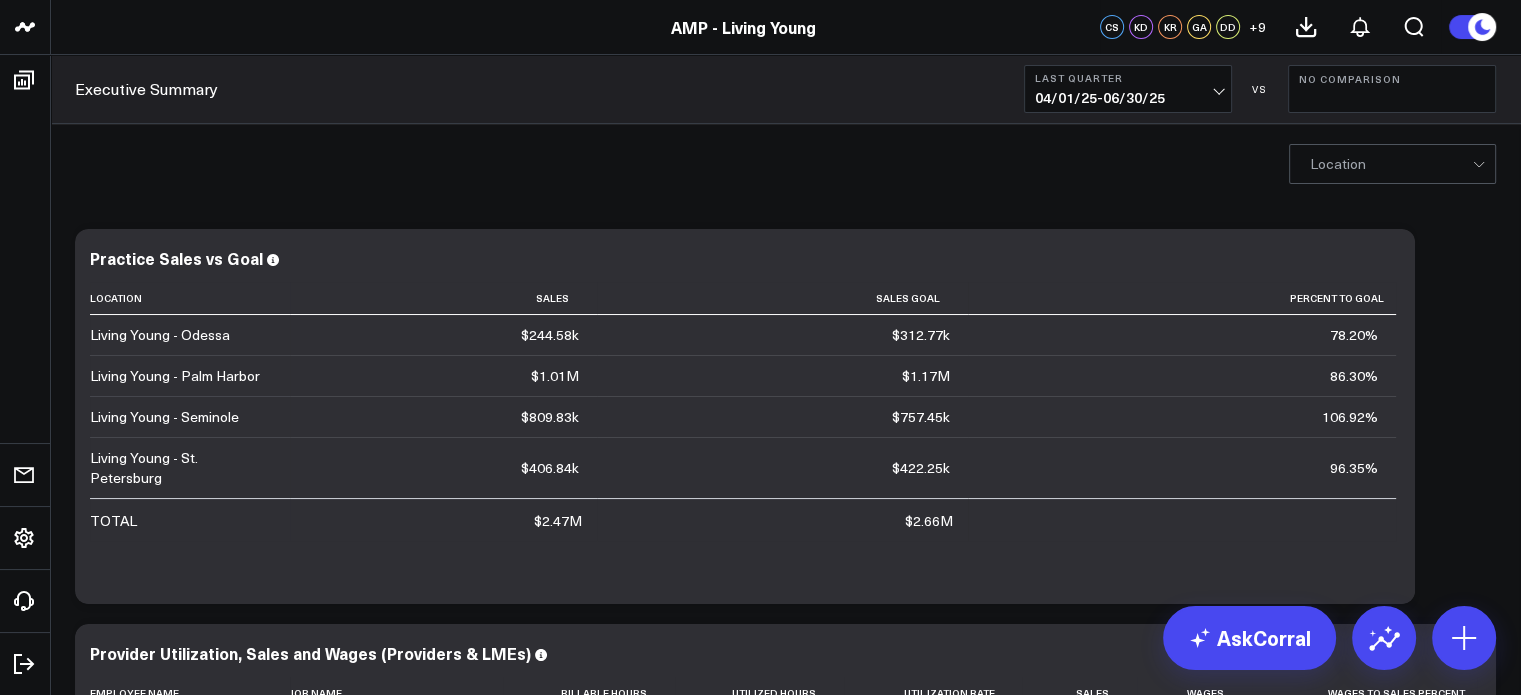 click on "Location" at bounding box center [1392, 164] 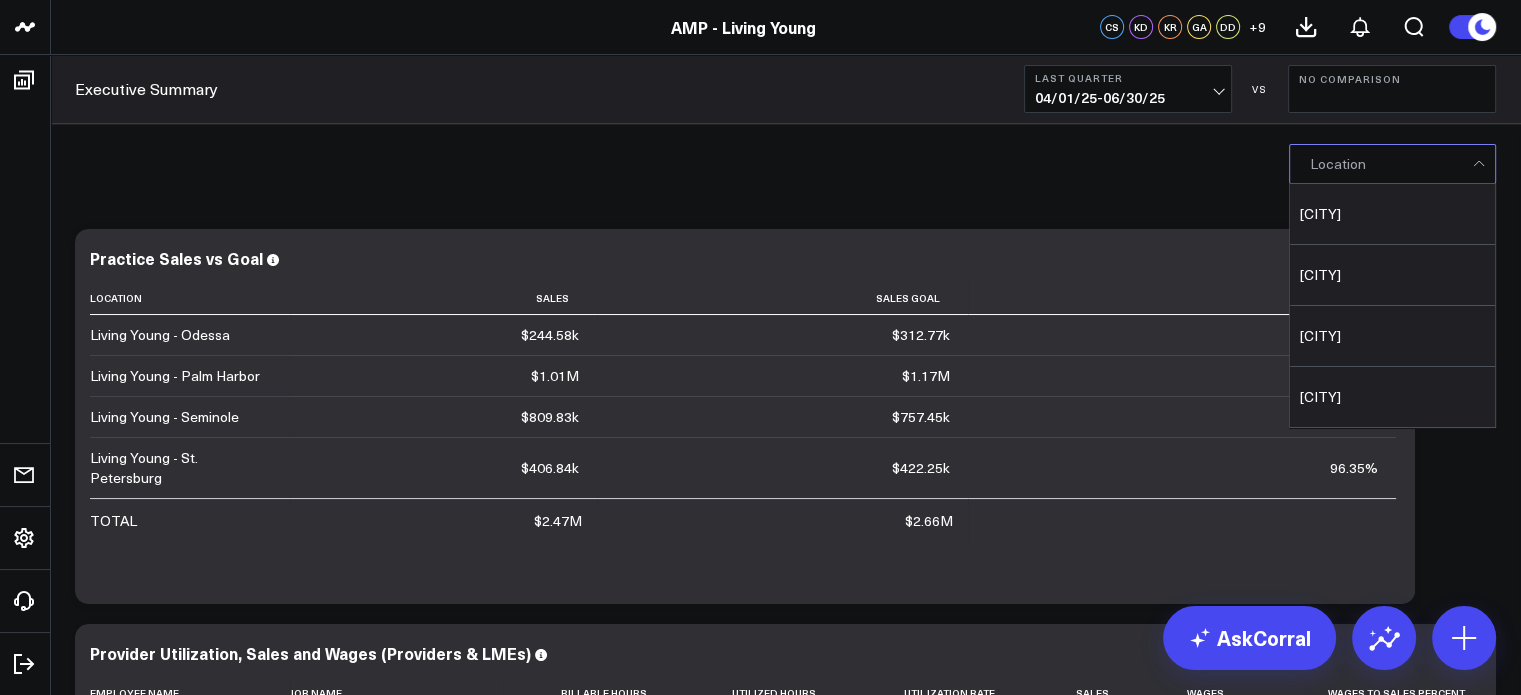 click on "Executive Summary Last Quarter 04/01/25  -  06/30/25 VS No Comparison
Clear Filters
Location
Palm Harbor
Odessa
Seminole
St. Petersburg
Location Location Palm Harbor Odessa Seminole St. Petersburg
Modify via AI Copy link to widget Ask support Remove Create linked copy PM Dashboard (Final) Executive Summary Accounting - Expenses Finance Operations Patient Details Re-Engagement Providers Paid Media Facebook Ads Google Ads Katie  Operational Dashboards for Managing Partners KPI - Average Patient Ticket KPI - Sales per Service Hour KPI - Utilization Rate KPI - % New Patients KPI - % Retail Revenue Sales Data - Services Sales Data - Total Sales Data - Product Guest Data - New Guest Data - Total Time Data - Service Hours Time Data - Net Scheduled Hours Finance" at bounding box center [785, 6234] 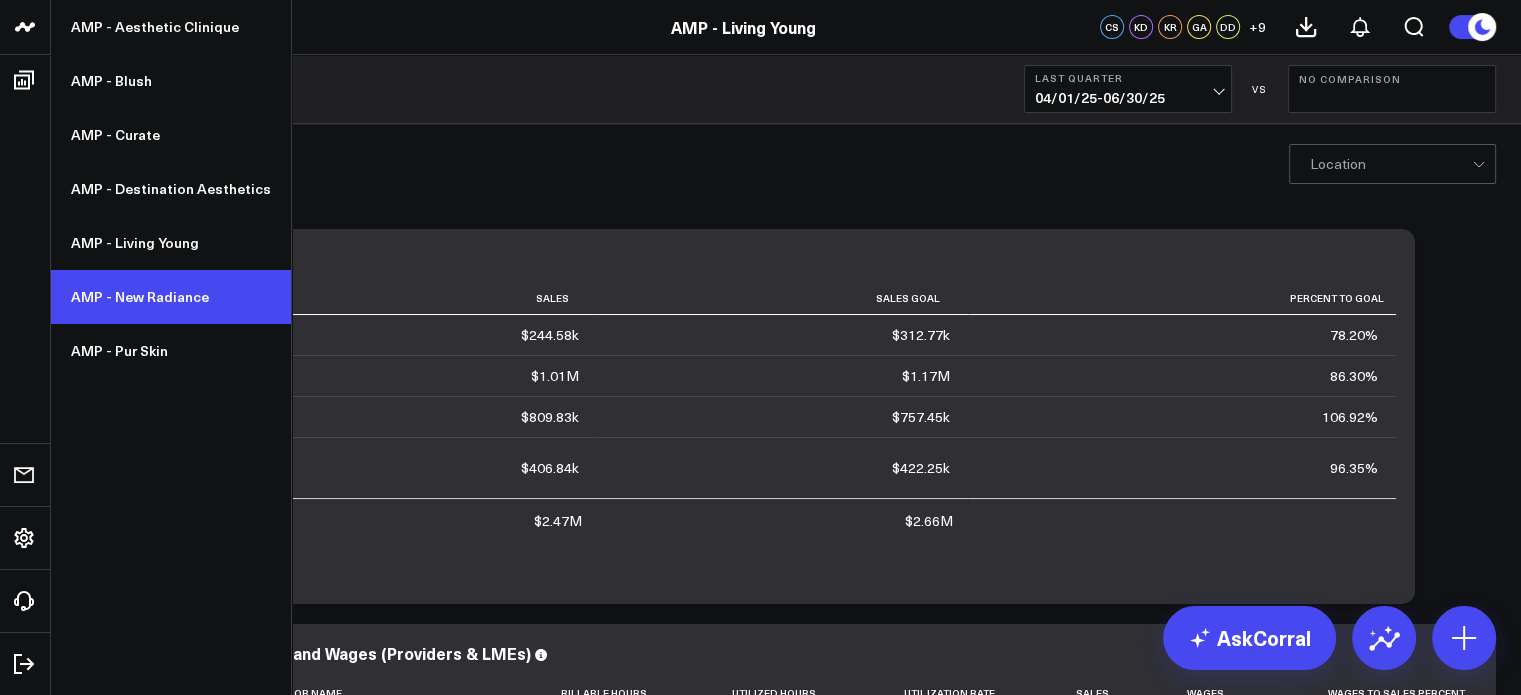 click on "AMP - New Radiance" at bounding box center [171, 297] 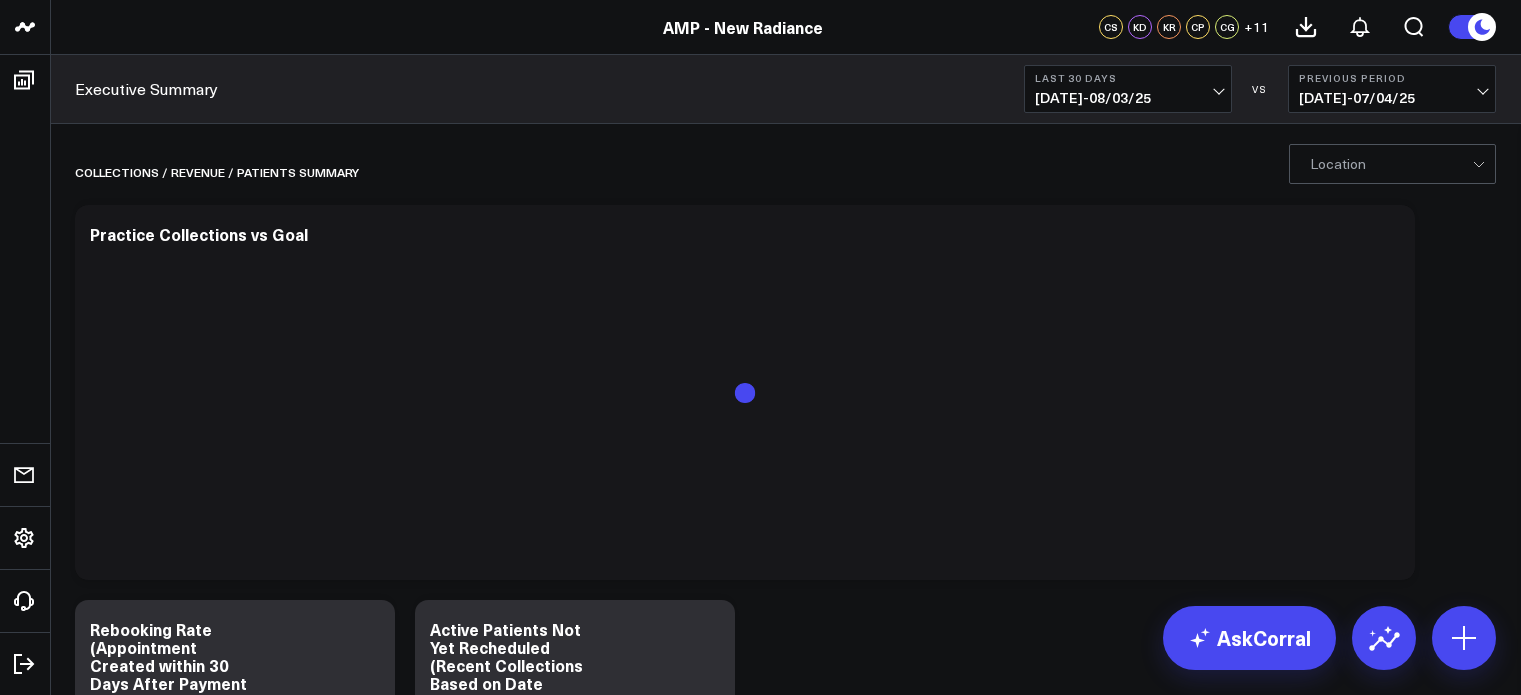 scroll, scrollTop: 0, scrollLeft: 0, axis: both 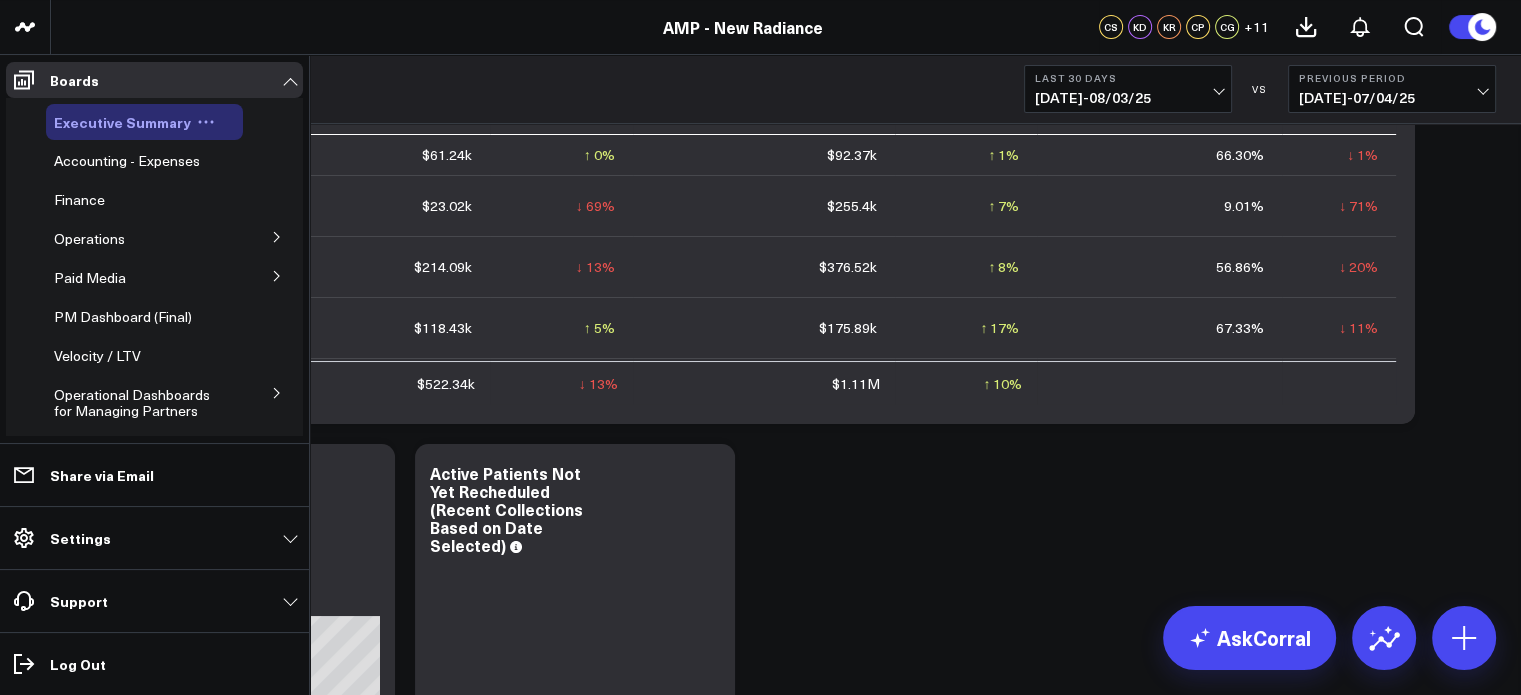 click on "Executive Summary" at bounding box center (122, 122) 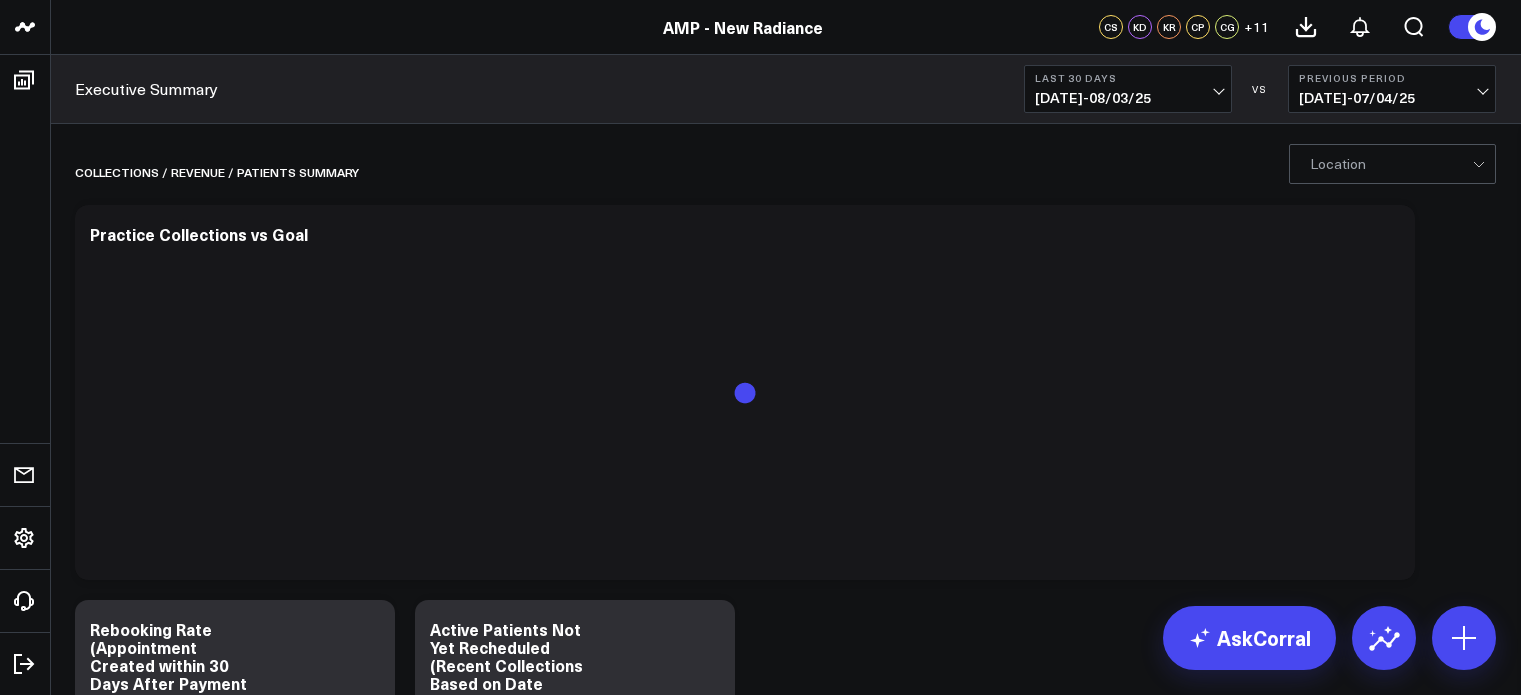 scroll, scrollTop: 0, scrollLeft: 0, axis: both 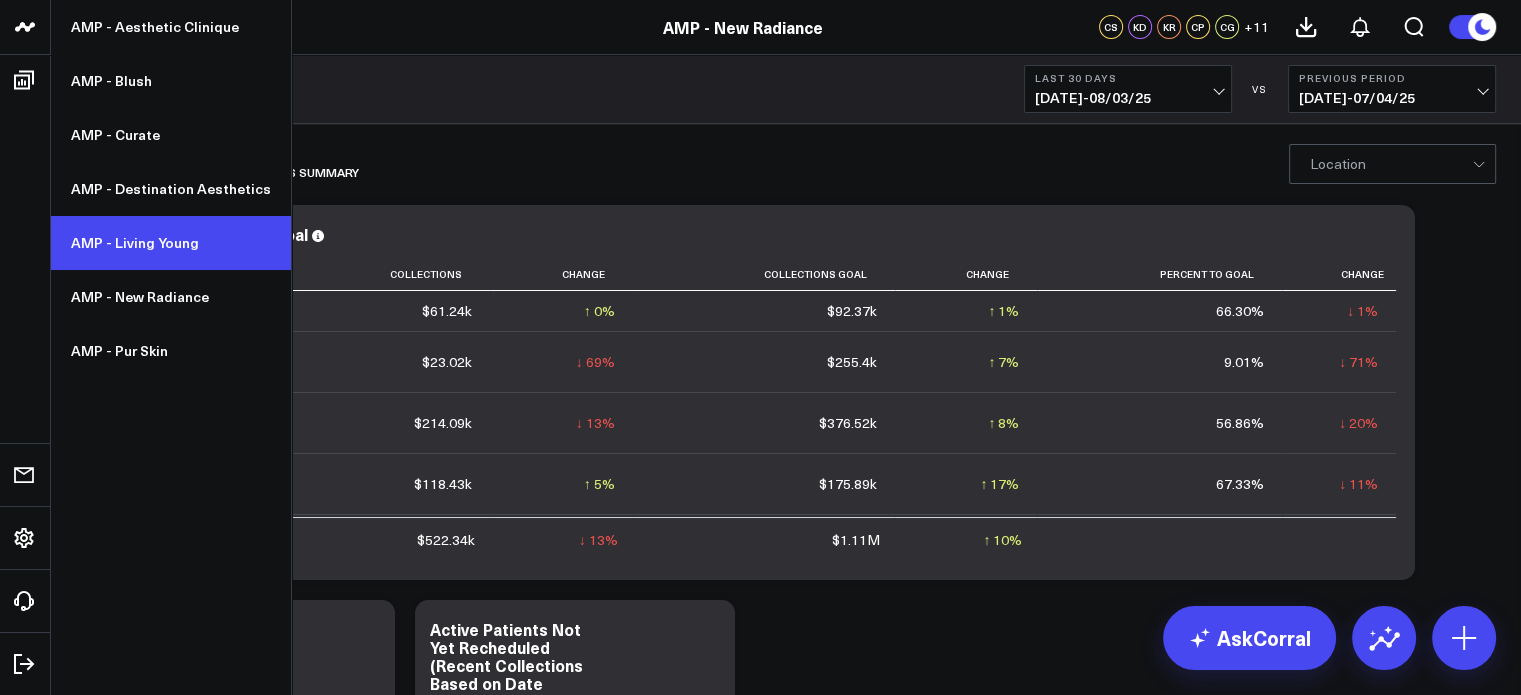 click on "AMP - Living Young" at bounding box center [171, 243] 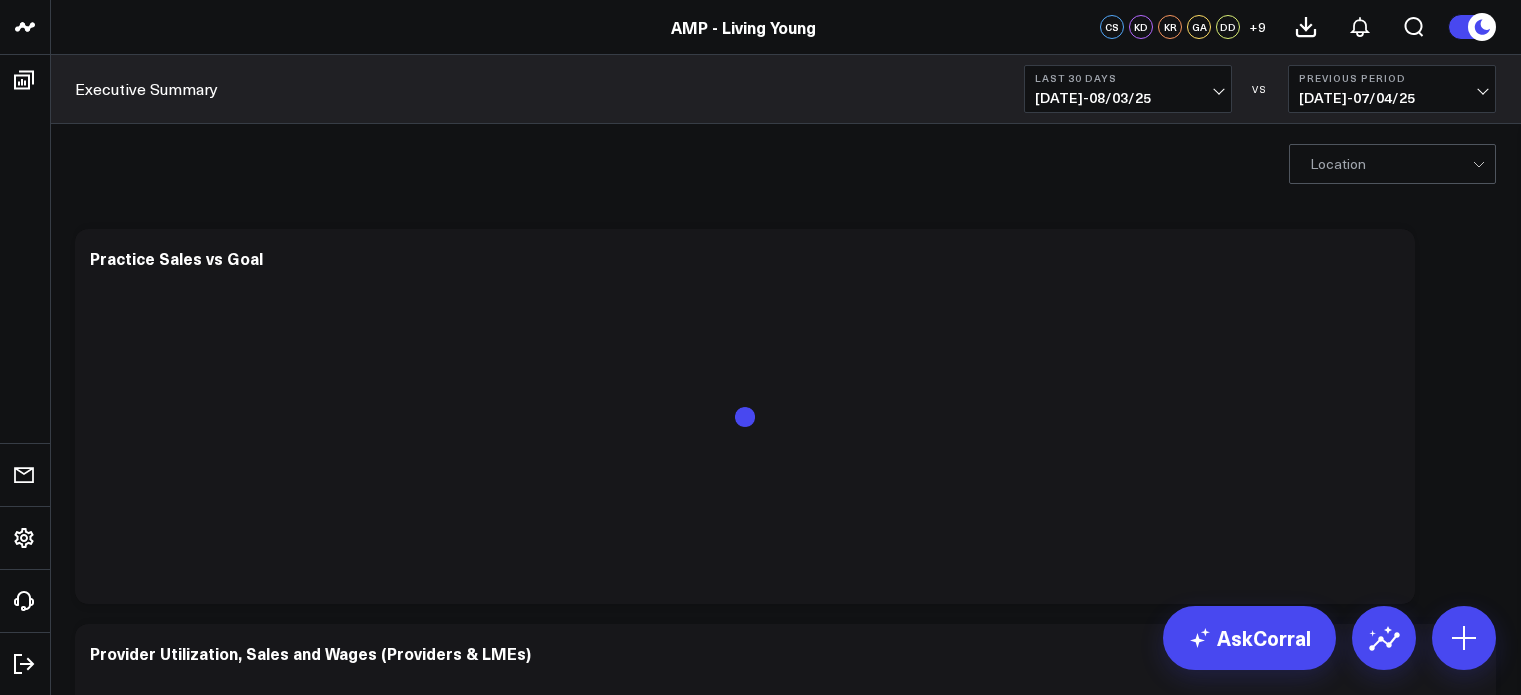 scroll, scrollTop: 0, scrollLeft: 0, axis: both 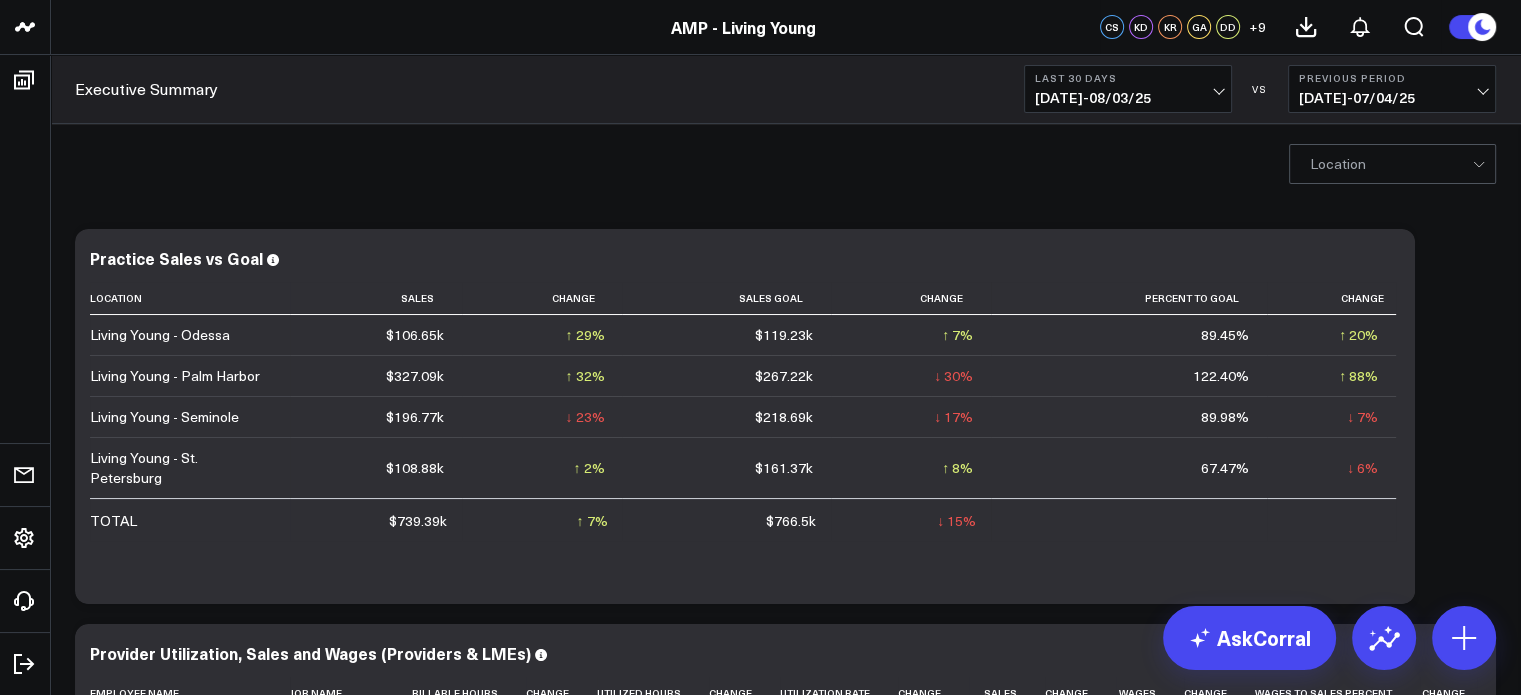 click on "07/05/25  -  08/03/25" at bounding box center (1128, 98) 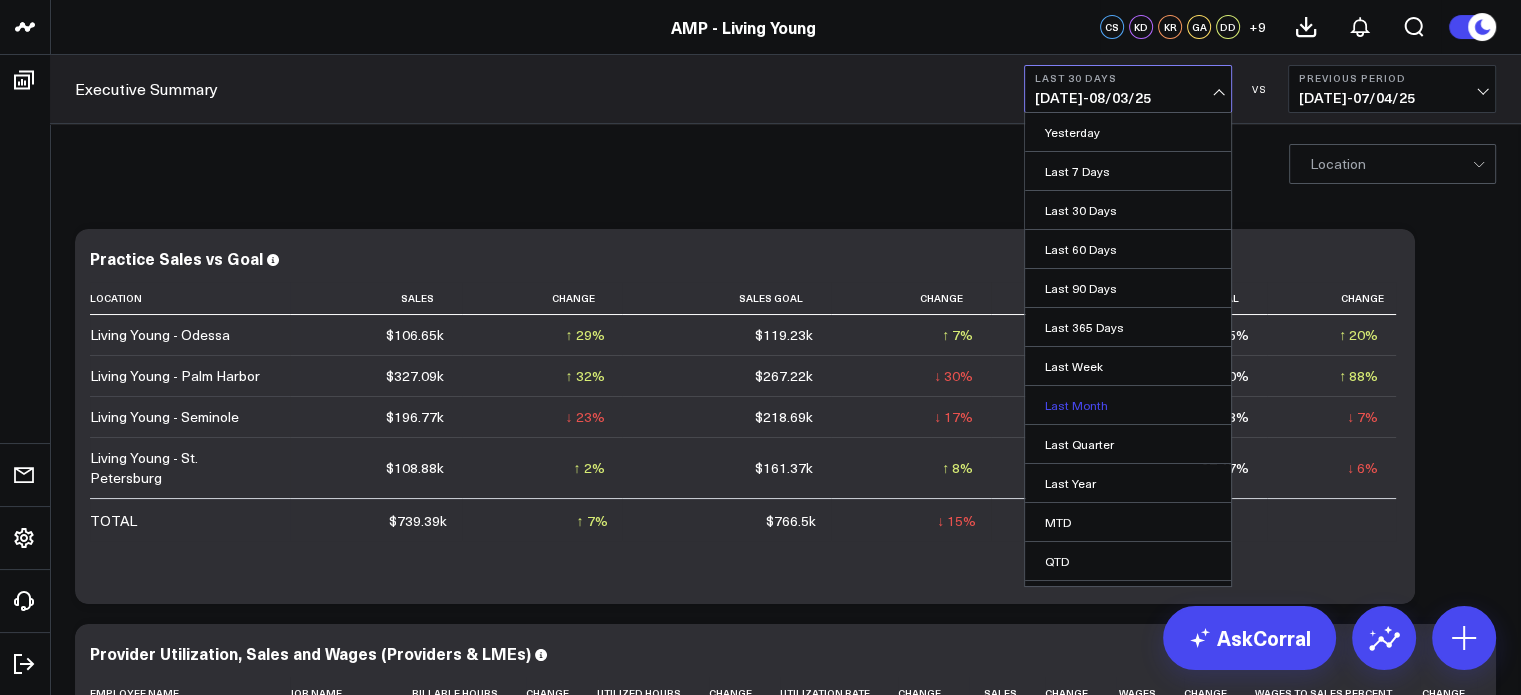 click on "Last Month" at bounding box center (1128, 405) 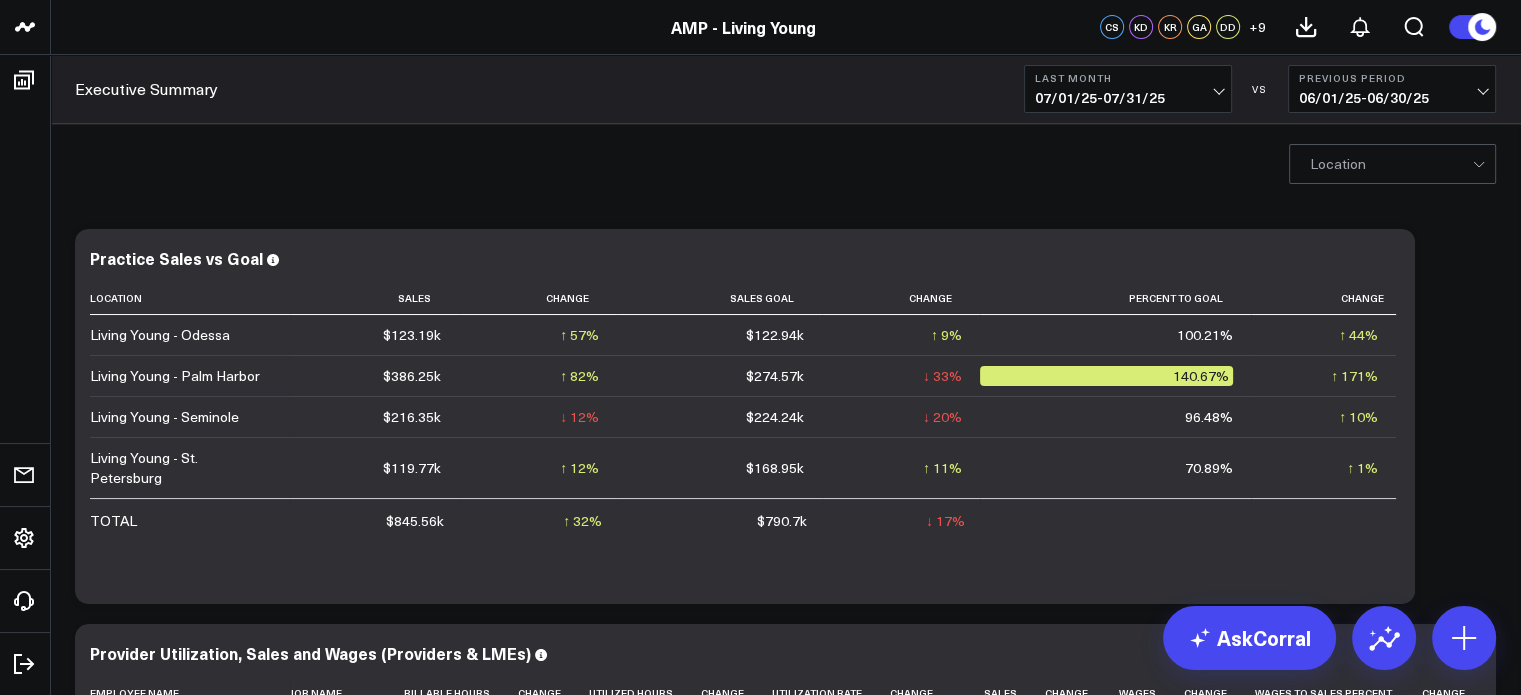 click on "Previous Period 06/01/25  -  06/30/25" at bounding box center (1392, 89) 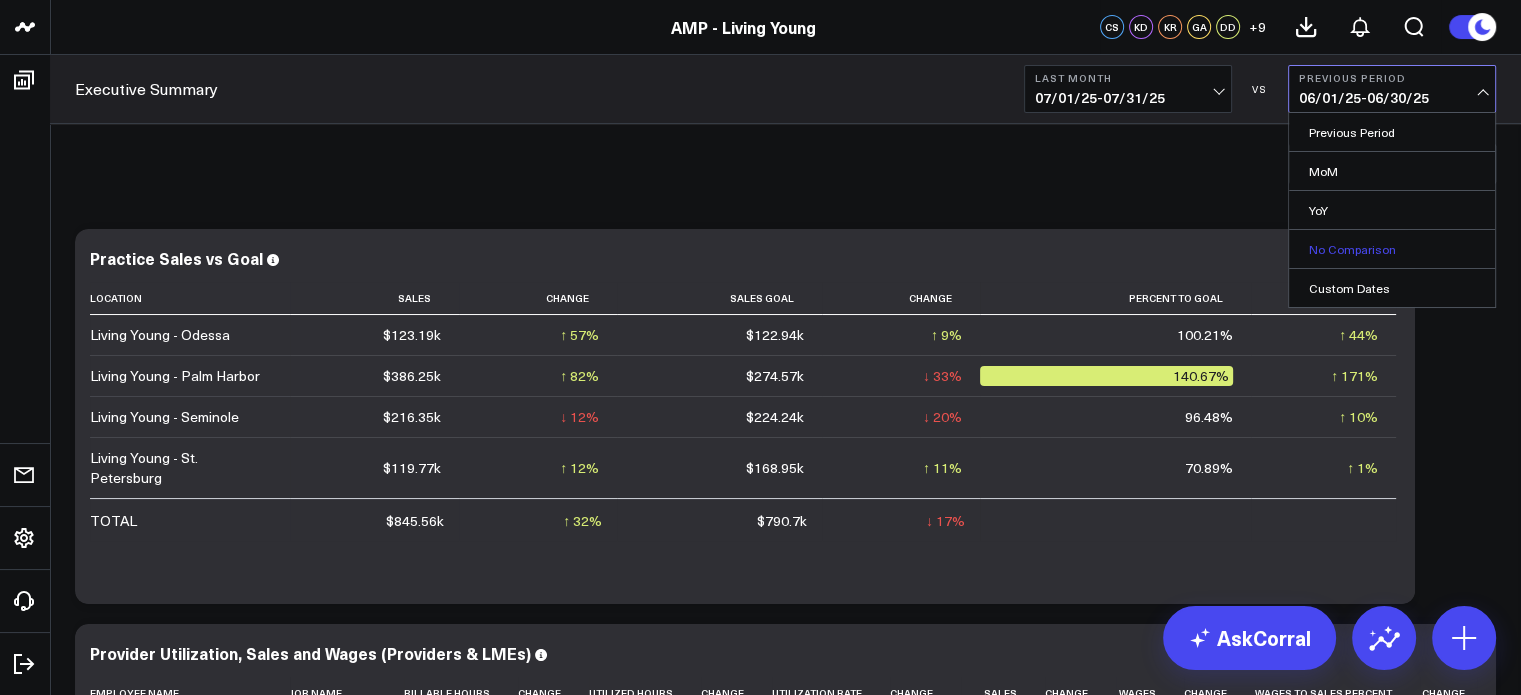 click on "No Comparison" at bounding box center [1392, 249] 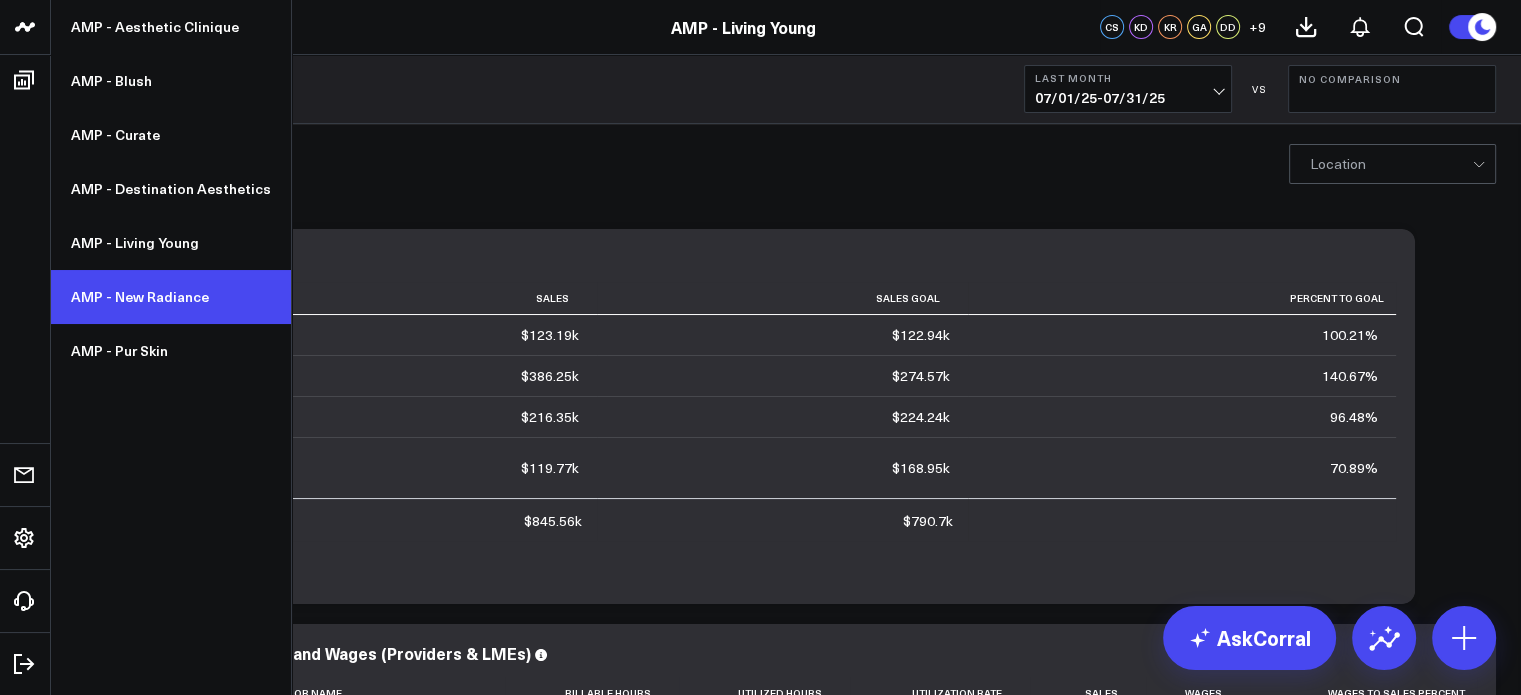 click on "AMP - New Radiance" at bounding box center [171, 297] 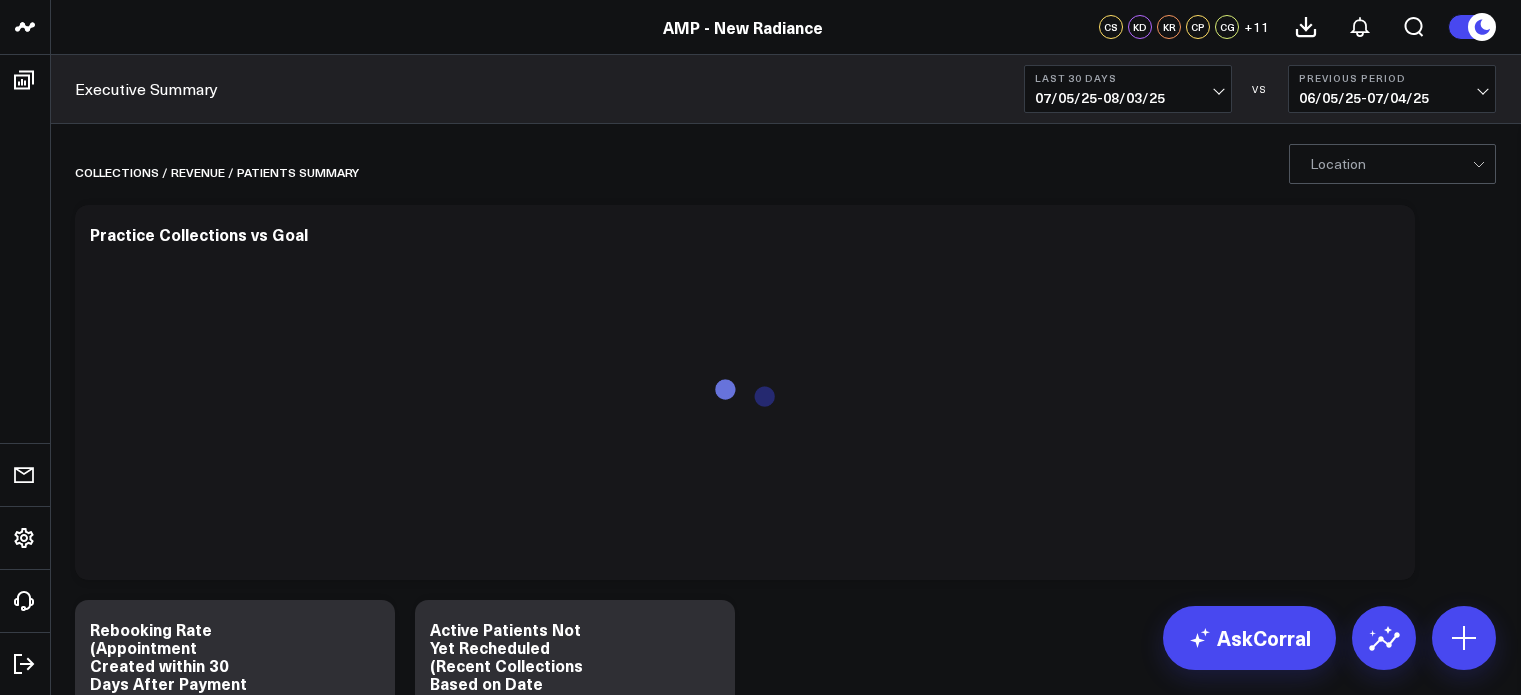 scroll, scrollTop: 0, scrollLeft: 0, axis: both 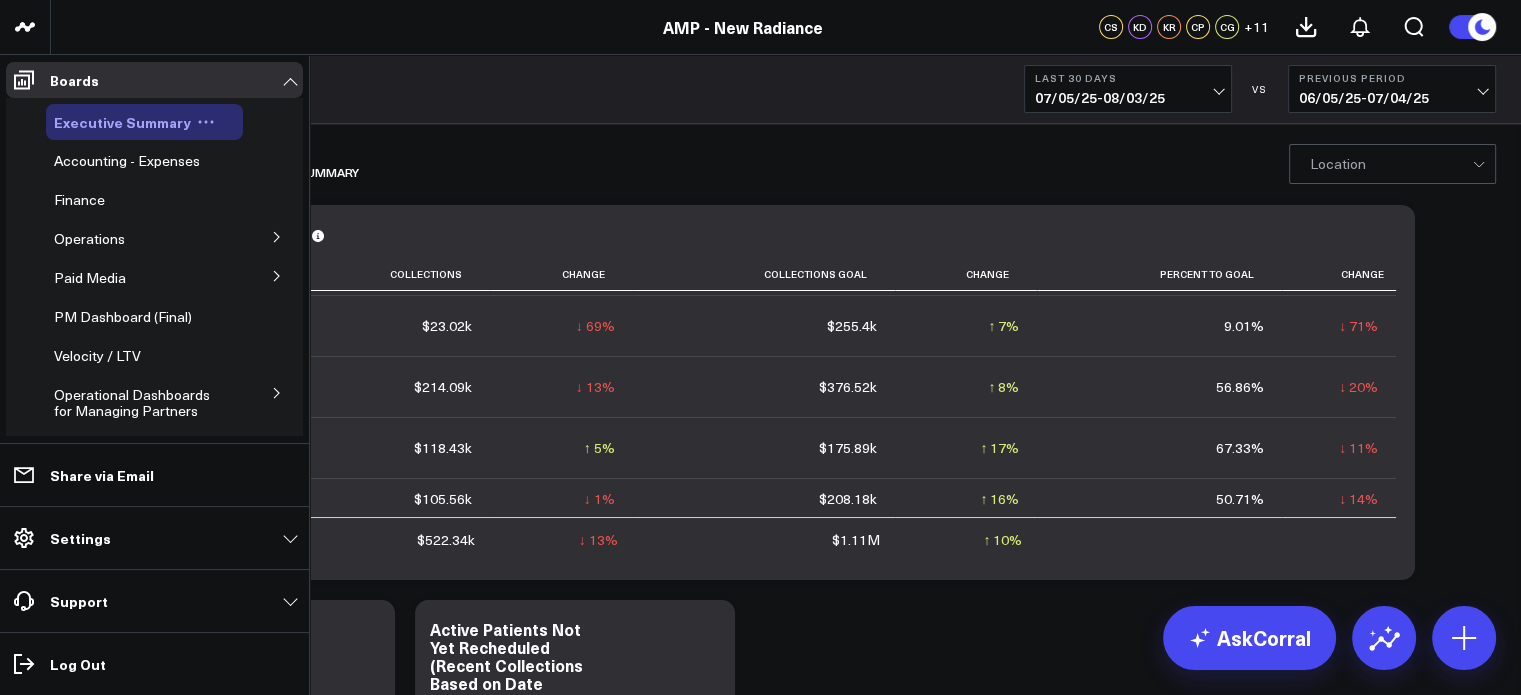 click on "Executive Summary" at bounding box center [122, 122] 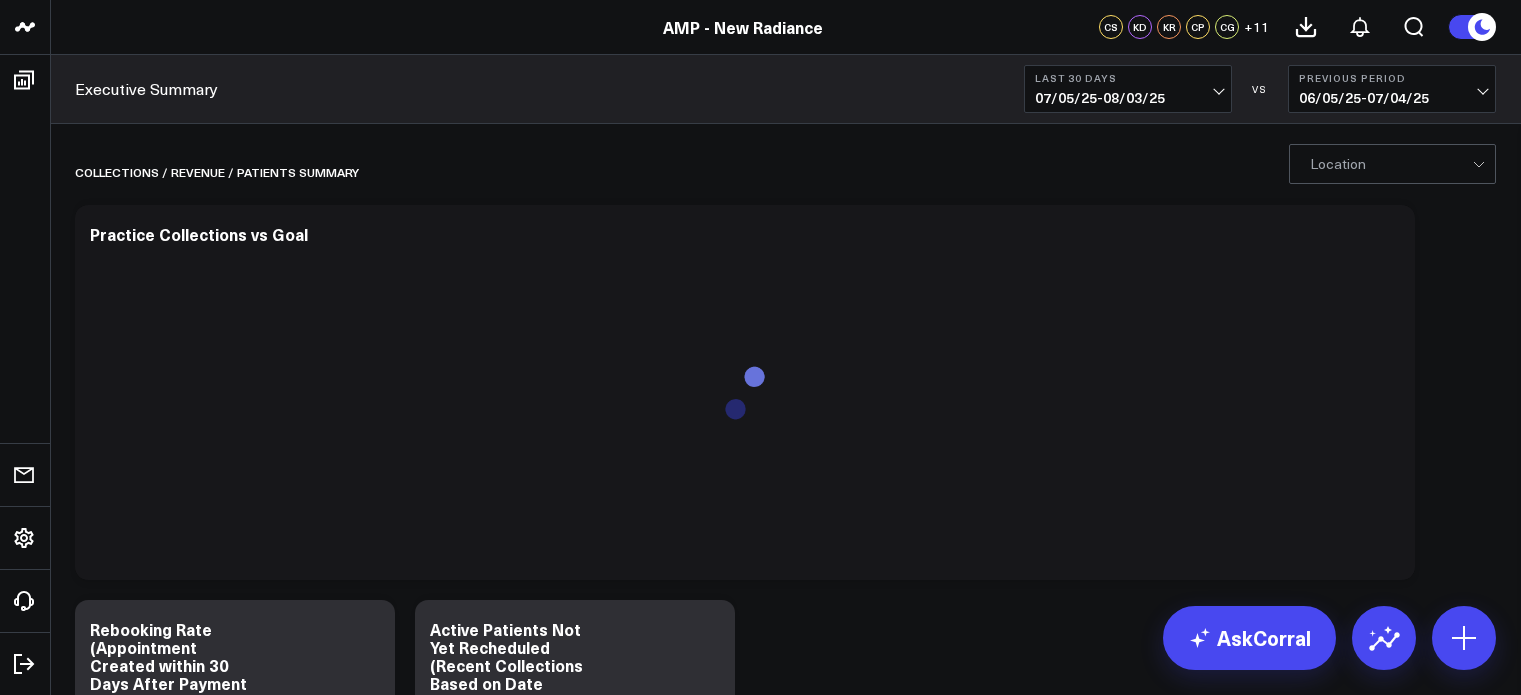 scroll, scrollTop: 0, scrollLeft: 0, axis: both 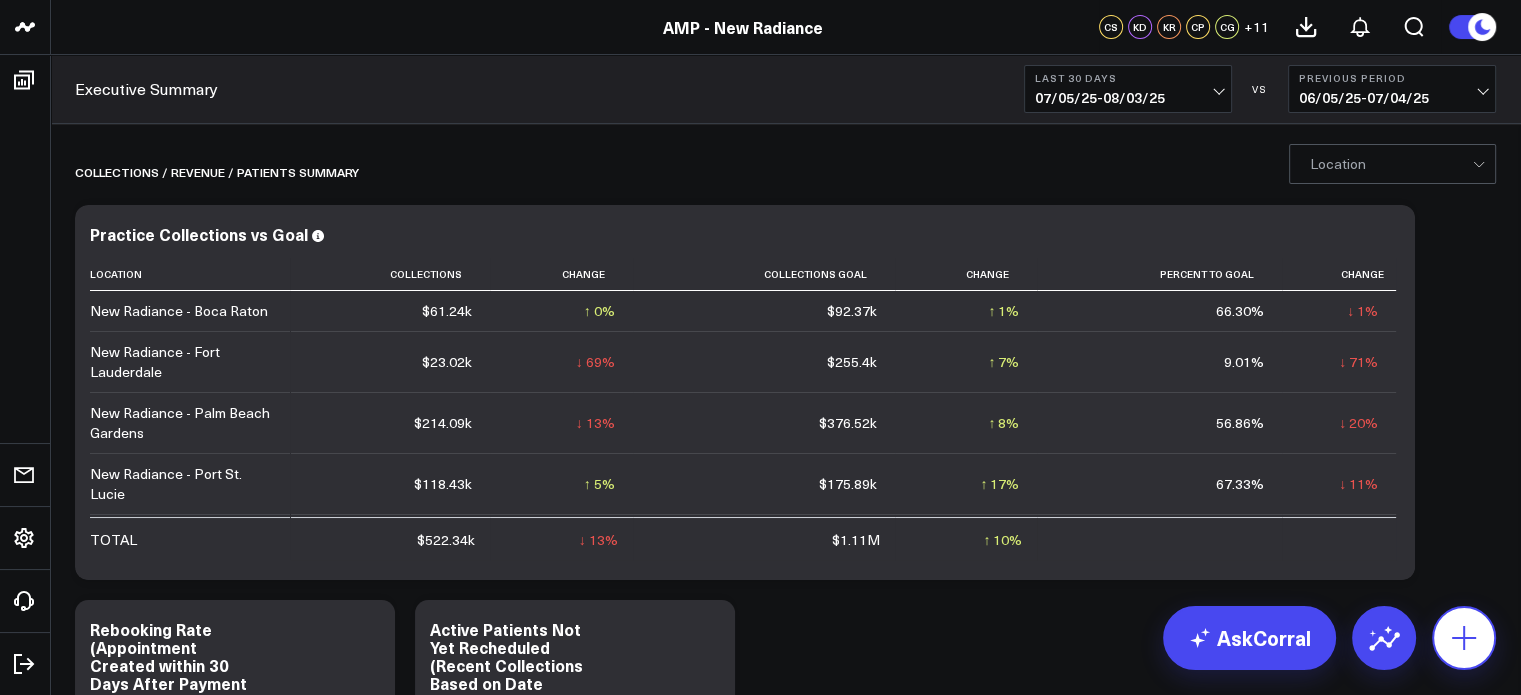 click 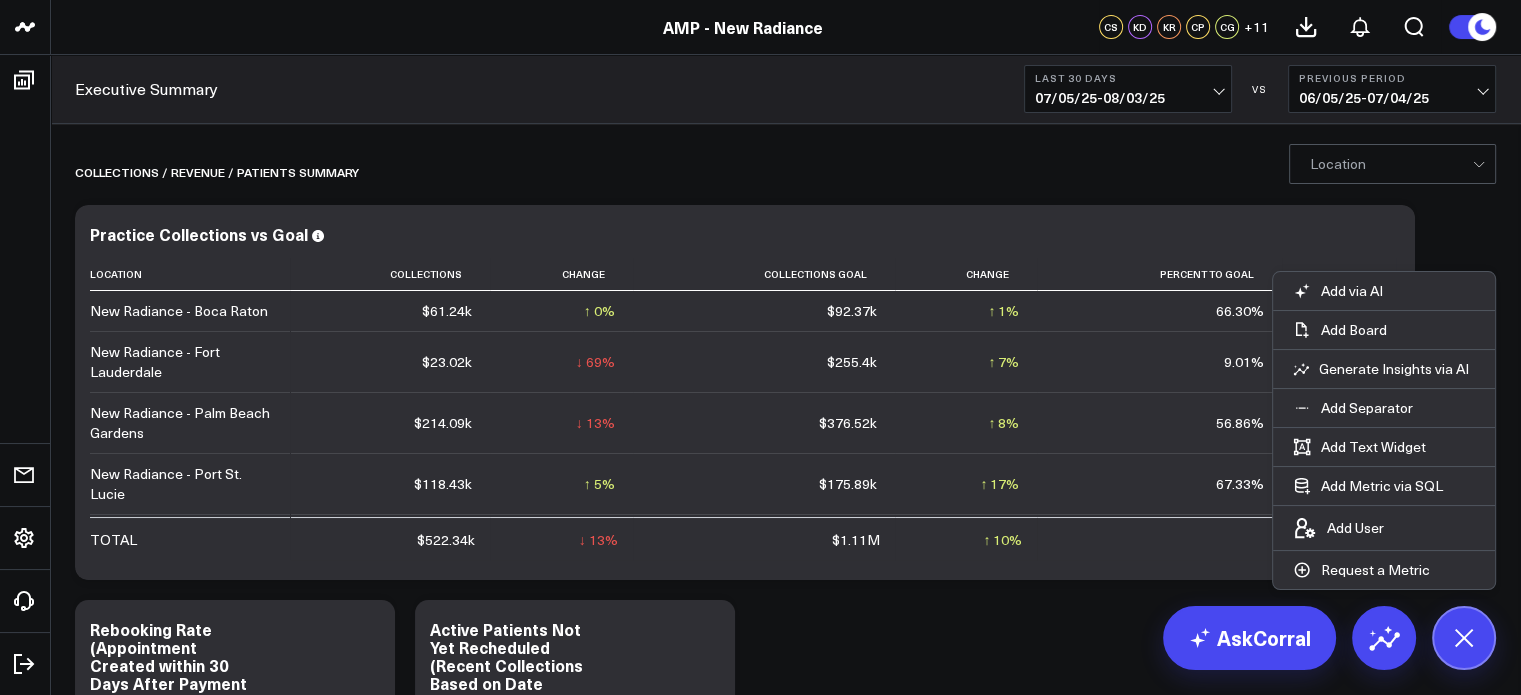 click on "Collections / revenue / patients summary Modify via AI Copy link to widget Ask support Remove Create linked copy Executive Summary Accounting - Expenses Finance Operations Patient Details Re-Engagement Providers Paid Media Facebook Ads Google Ads PM Dashboard (Final) Velocity / LTV Operational Dashboards for Managing Partners KPI - Average Patient Ticket KPI - Sales per Service Hour KPI - Utilization Rate KPI - % New Patients KPI - % Retail Revenue Sales Data - Total Sales Data - Services Sales Data - Product Guest Data - New Guest Data - Total Time Data - Service Hours Duplicate to Executive Summary Accounting - Expenses Finance Operations Patient Details Re-Engagement Providers Paid Media Facebook Ads Google Ads PM Dashboard (Final) Velocity / LTV Operational Dashboards for Managing Partners KPI - Average Patient Ticket KPI - Sales per Service Hour KPI - Utilization Rate KPI - % New Patients KPI - % Retail Revenue Sales Data - Total Sales Data - Services Sales Data - Product Guest Data - New Move to Finance" at bounding box center [785, 2226] 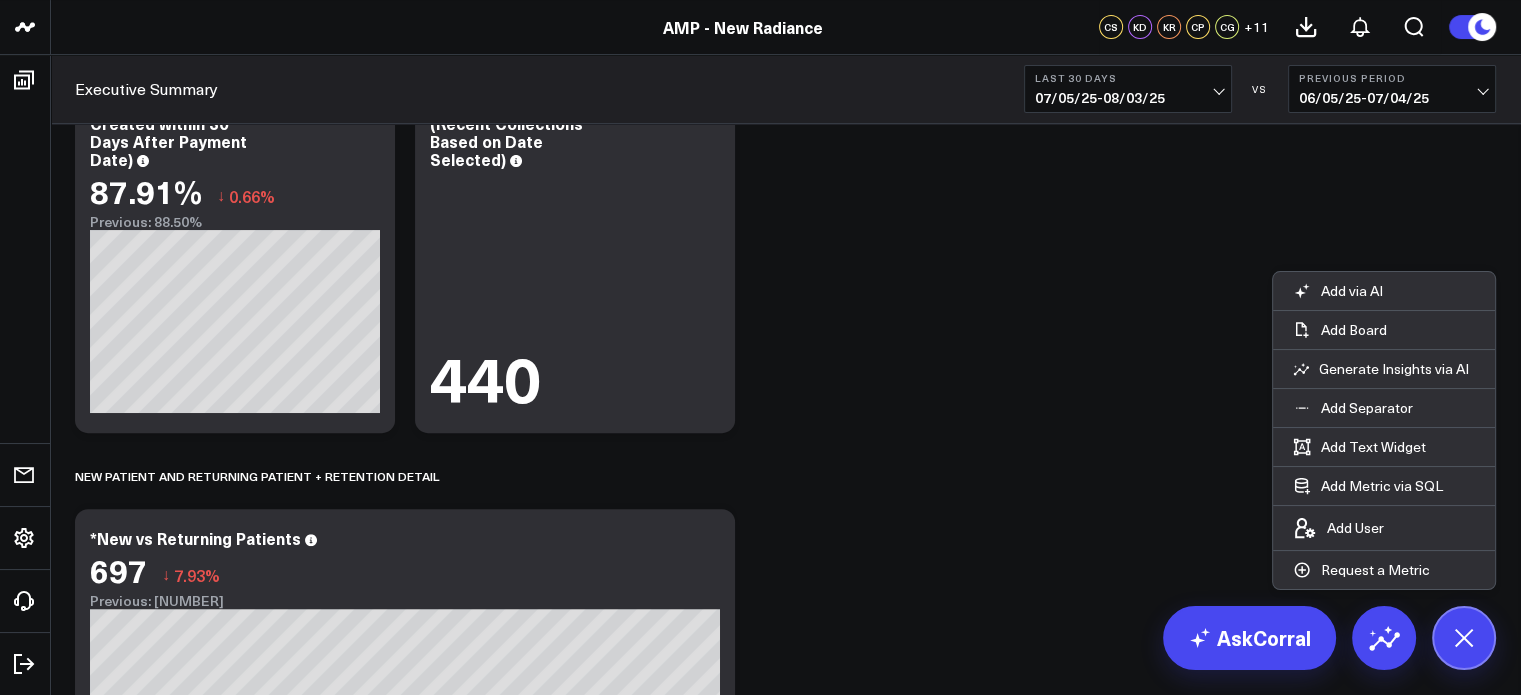 scroll, scrollTop: 435, scrollLeft: 0, axis: vertical 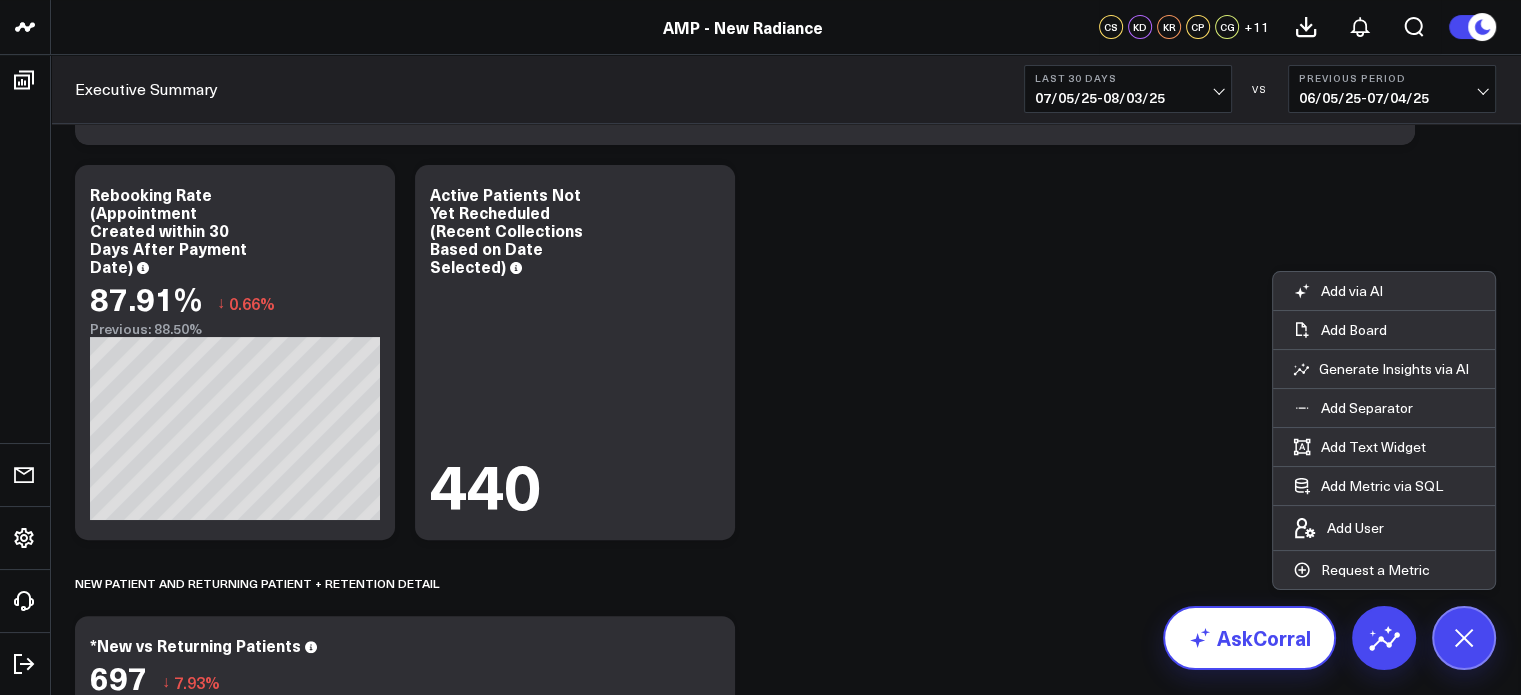 click on "AskCorral" at bounding box center [1249, 638] 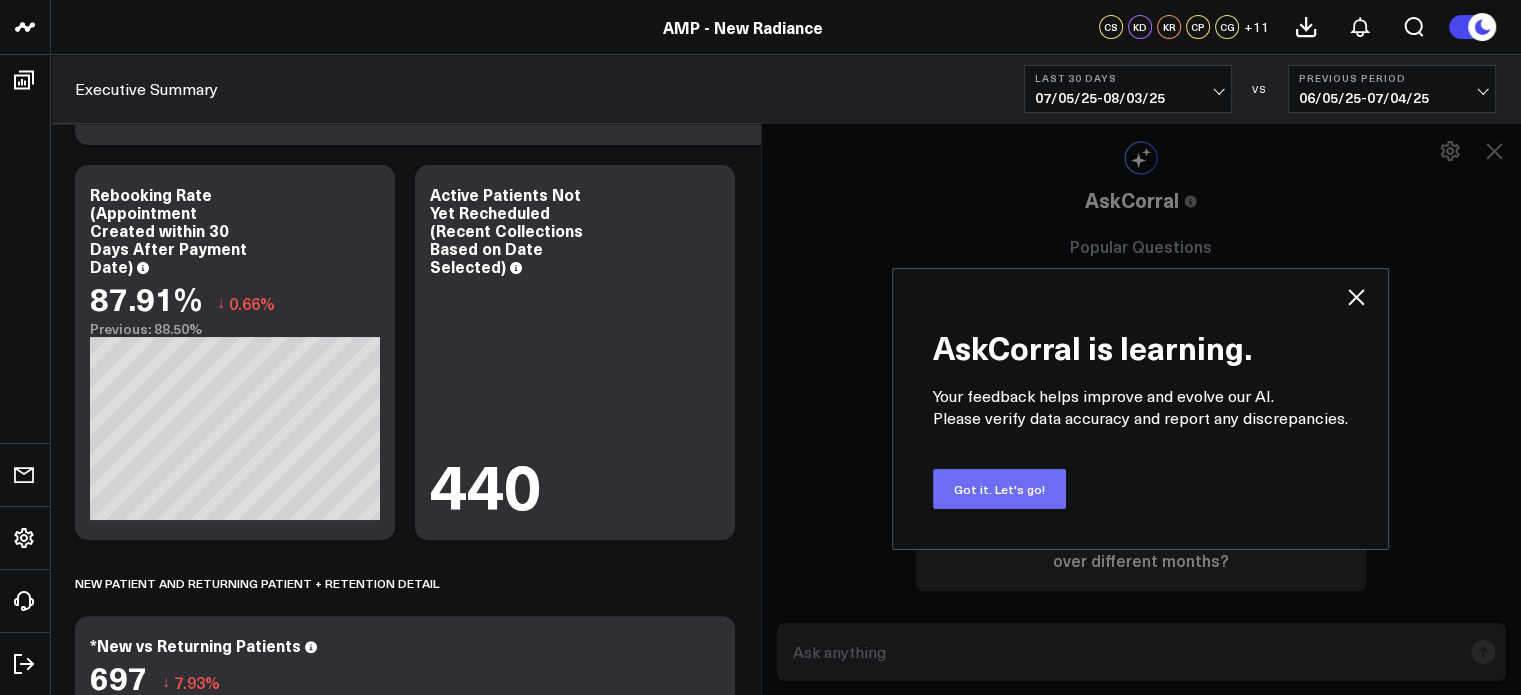 click on "Got it. Let's go!" at bounding box center (999, 489) 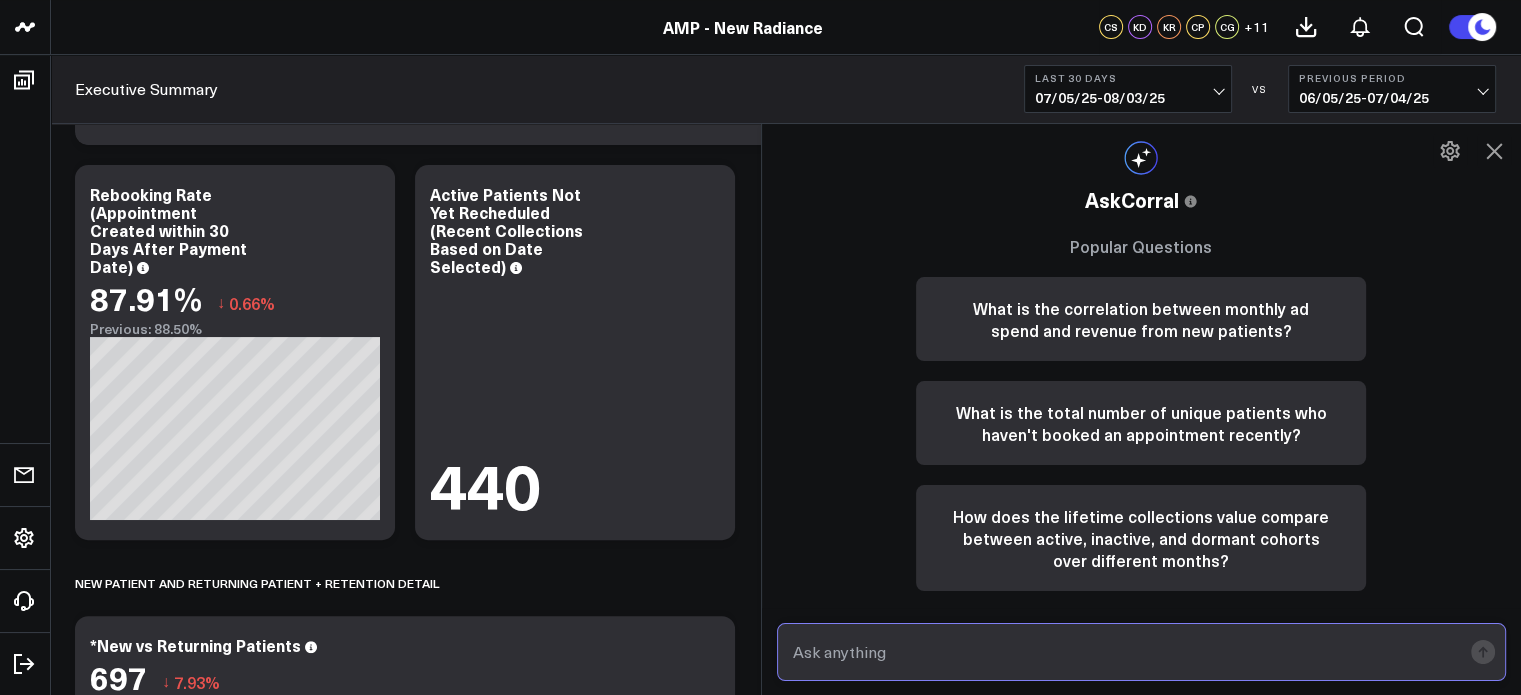 click at bounding box center (1125, 652) 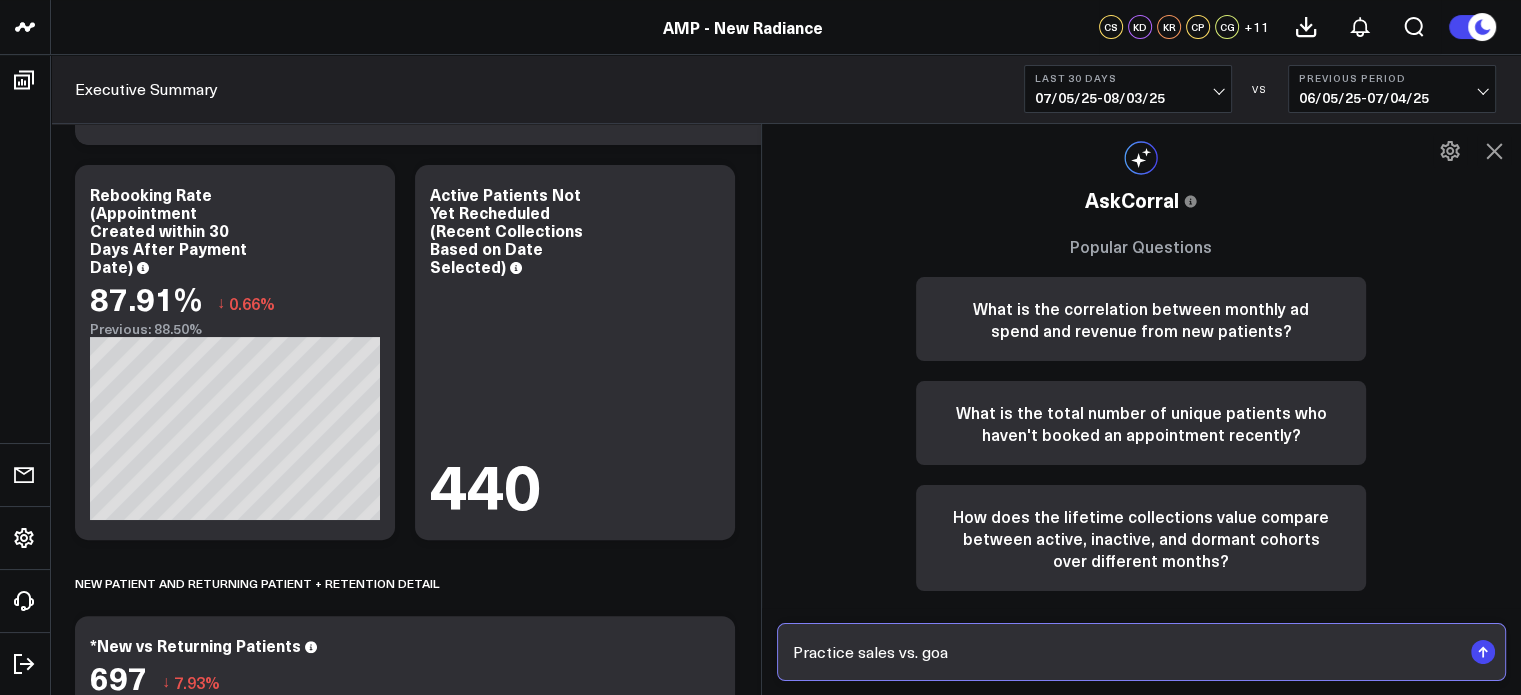 type on "Practice sales vs. goal" 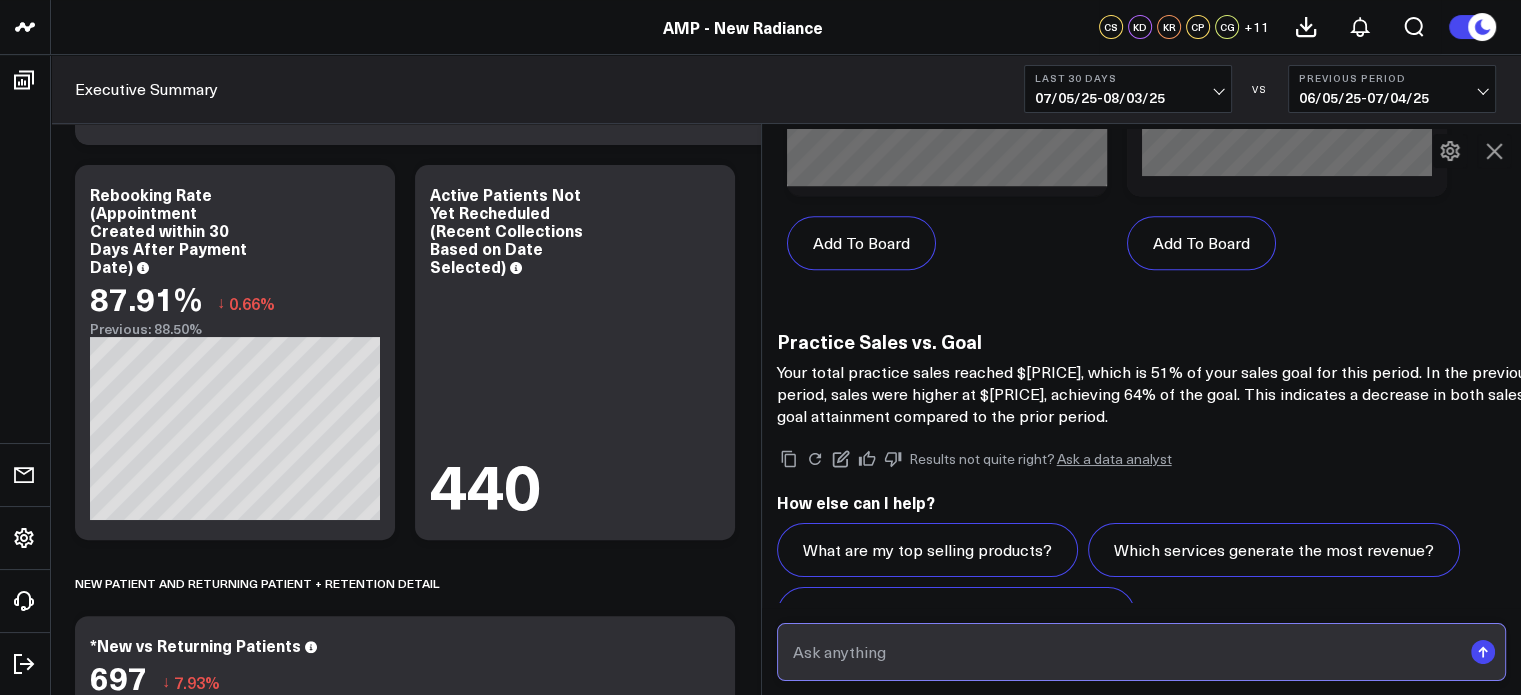 scroll, scrollTop: 1648, scrollLeft: 0, axis: vertical 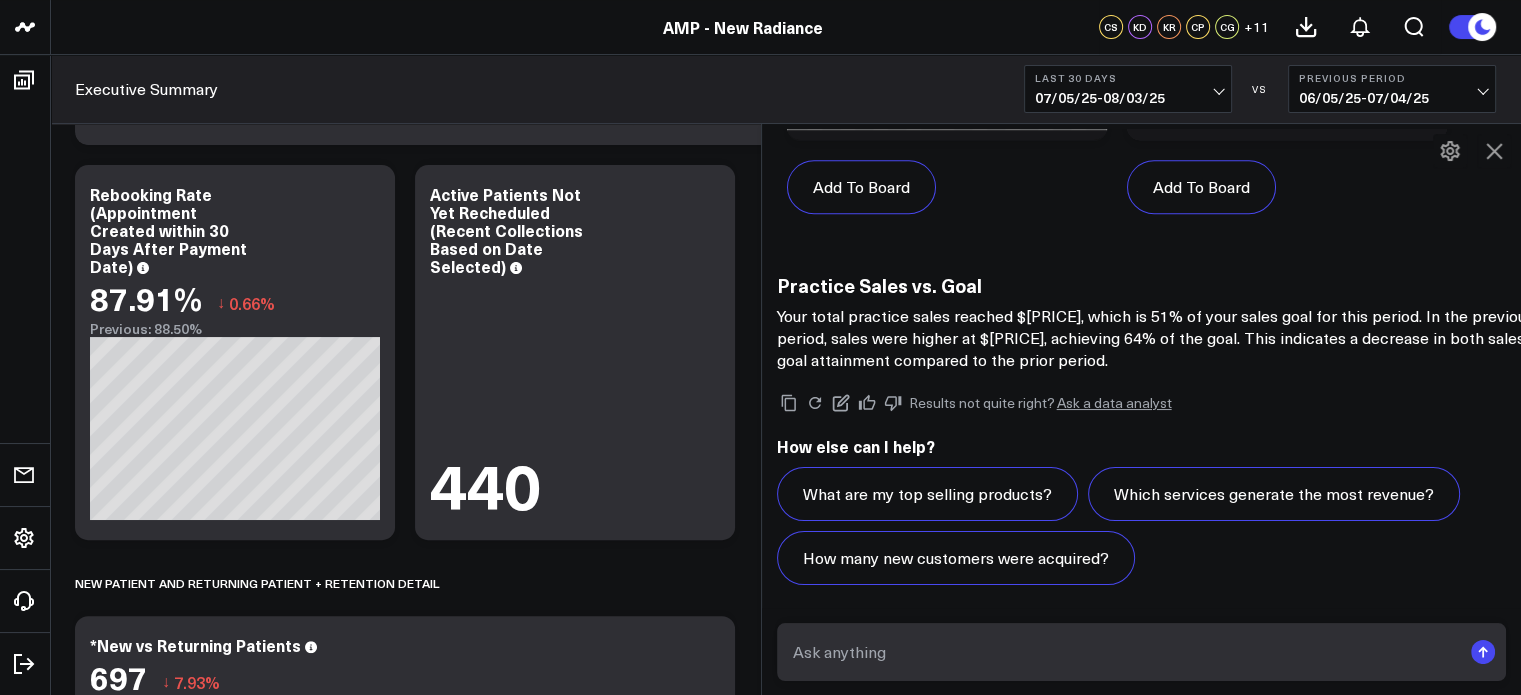 click on "What are my top selling products? Which services generate the most revenue? How many new customers were acquired?" at bounding box center [1293, 526] 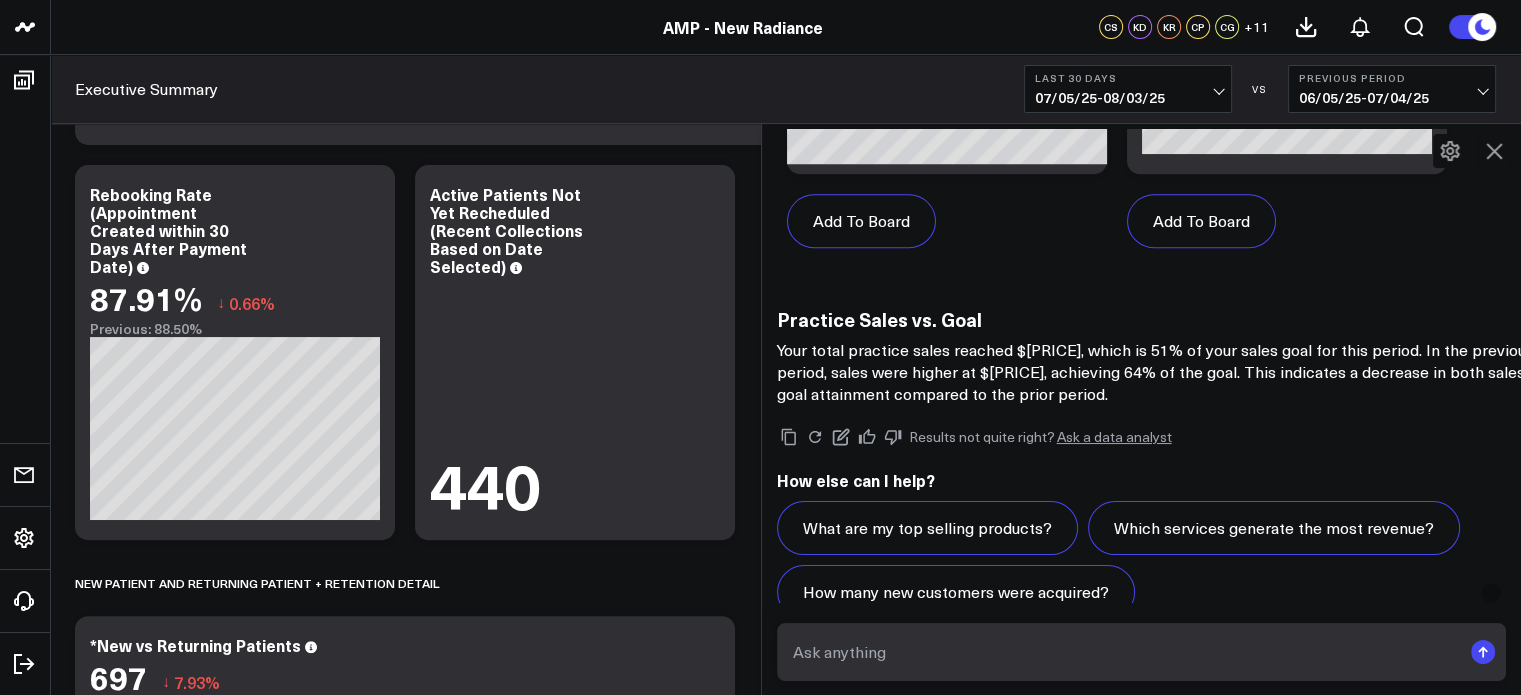 scroll, scrollTop: 1623, scrollLeft: 0, axis: vertical 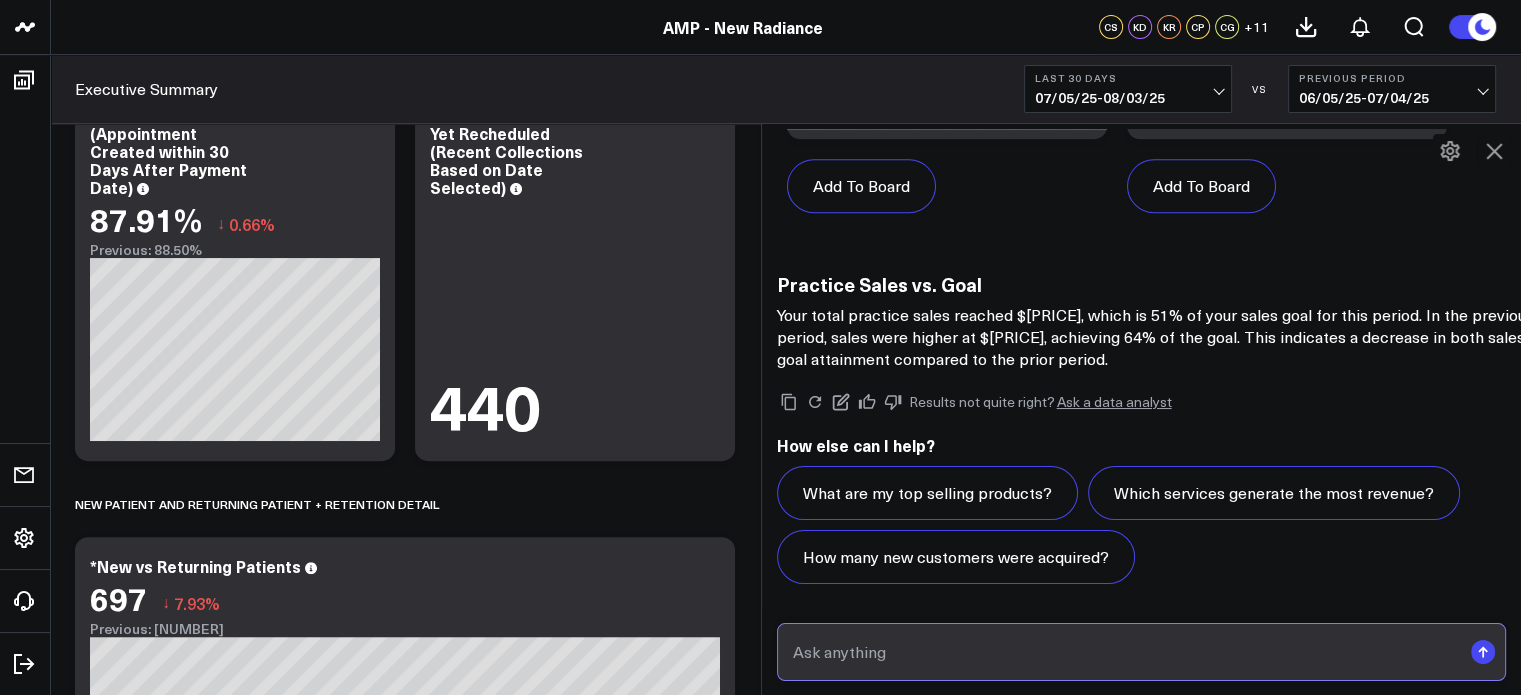 click at bounding box center [1125, 652] 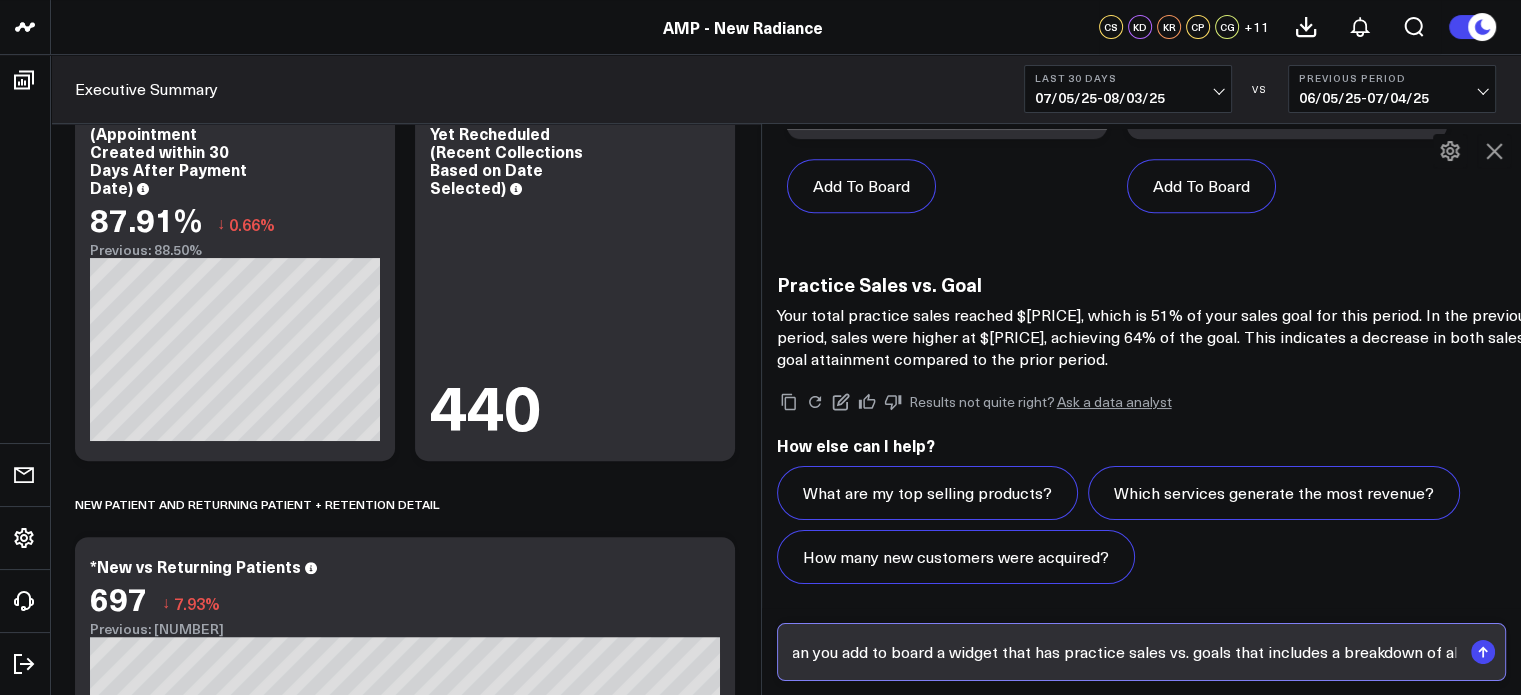 scroll, scrollTop: 0, scrollLeft: 20, axis: horizontal 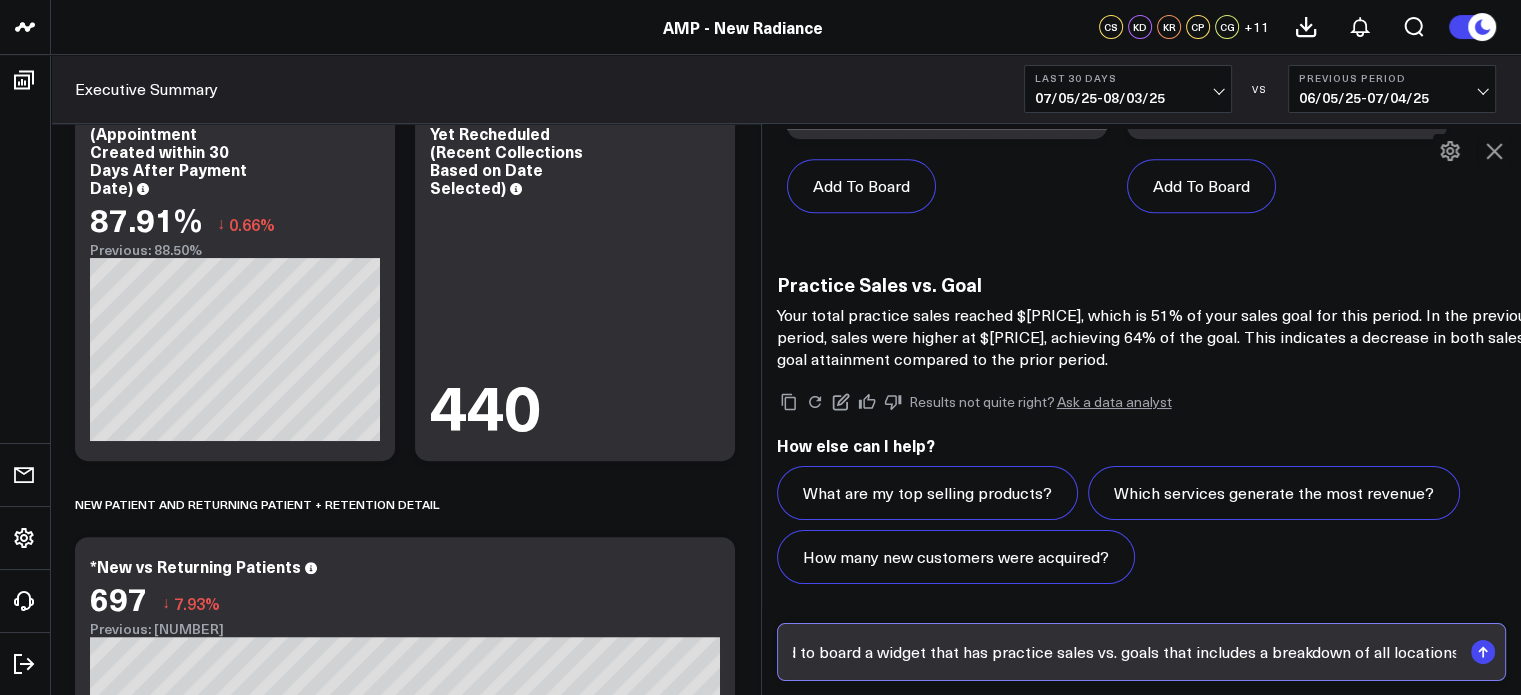 type on "Can you add to board a widget that has practice sales vs. goals that includes a breakdown of all locations?" 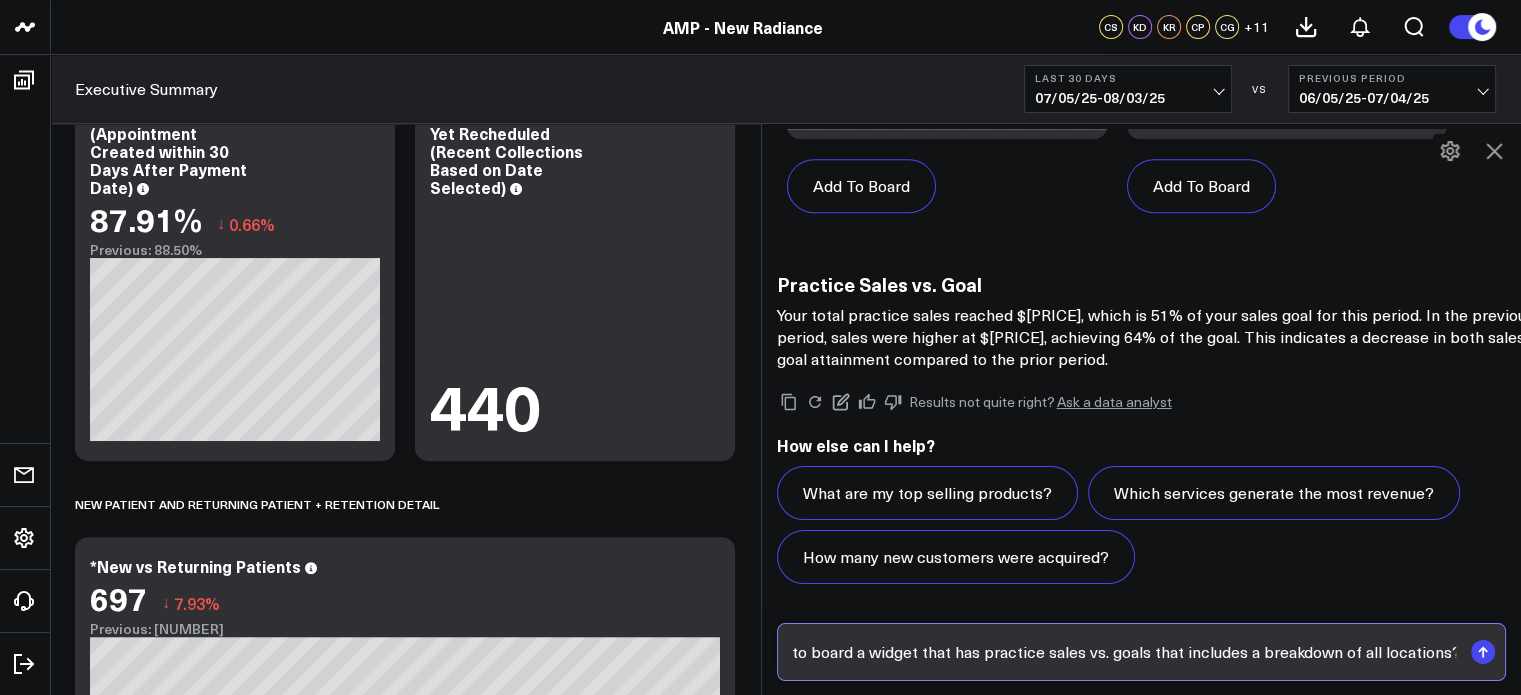 type 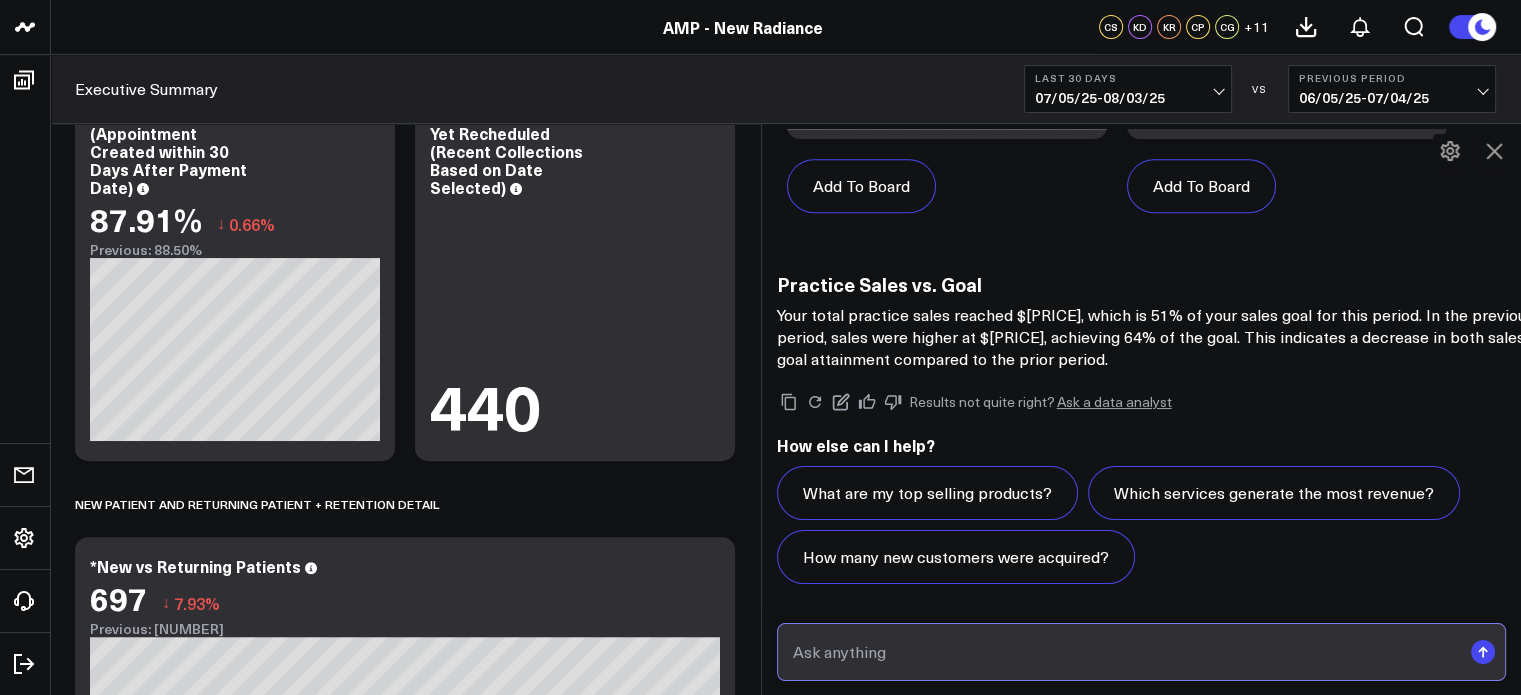 scroll, scrollTop: 0, scrollLeft: 0, axis: both 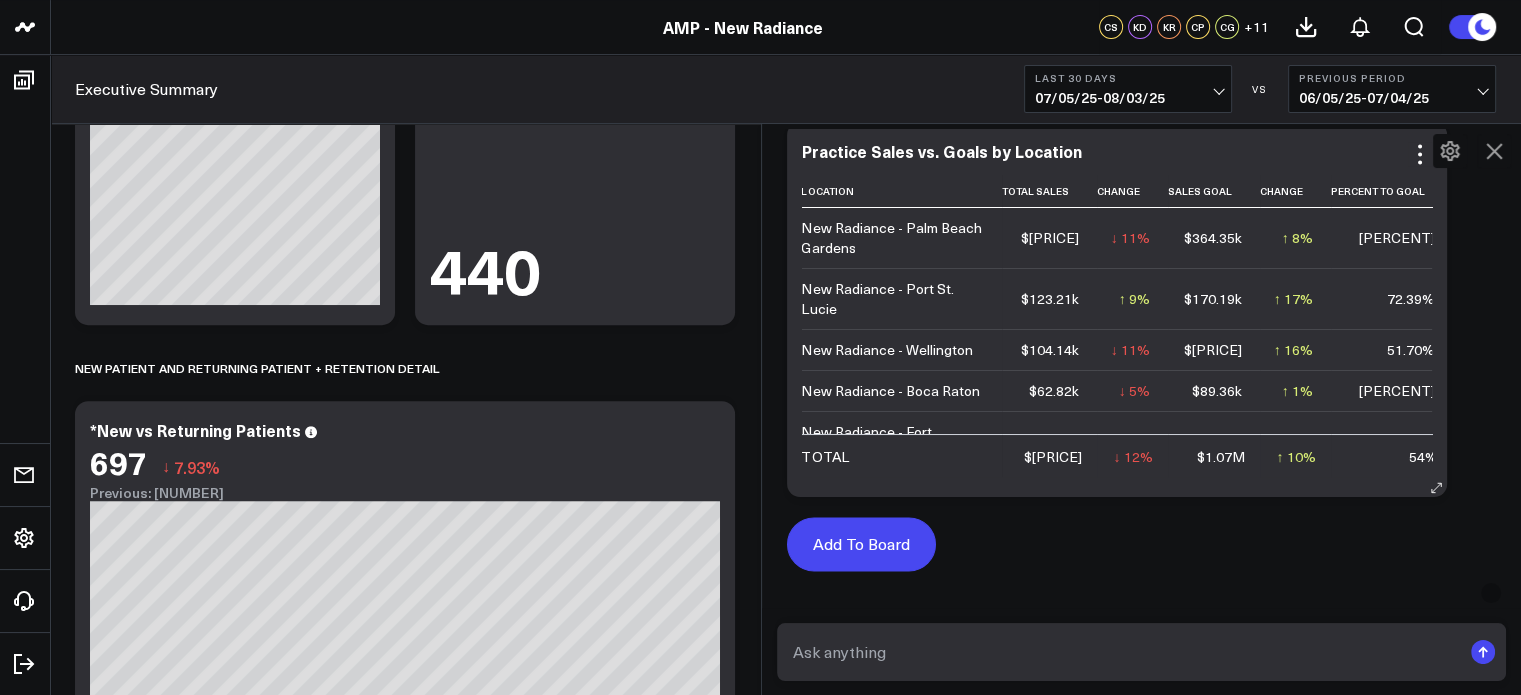 click on "Add To Board" at bounding box center [861, 544] 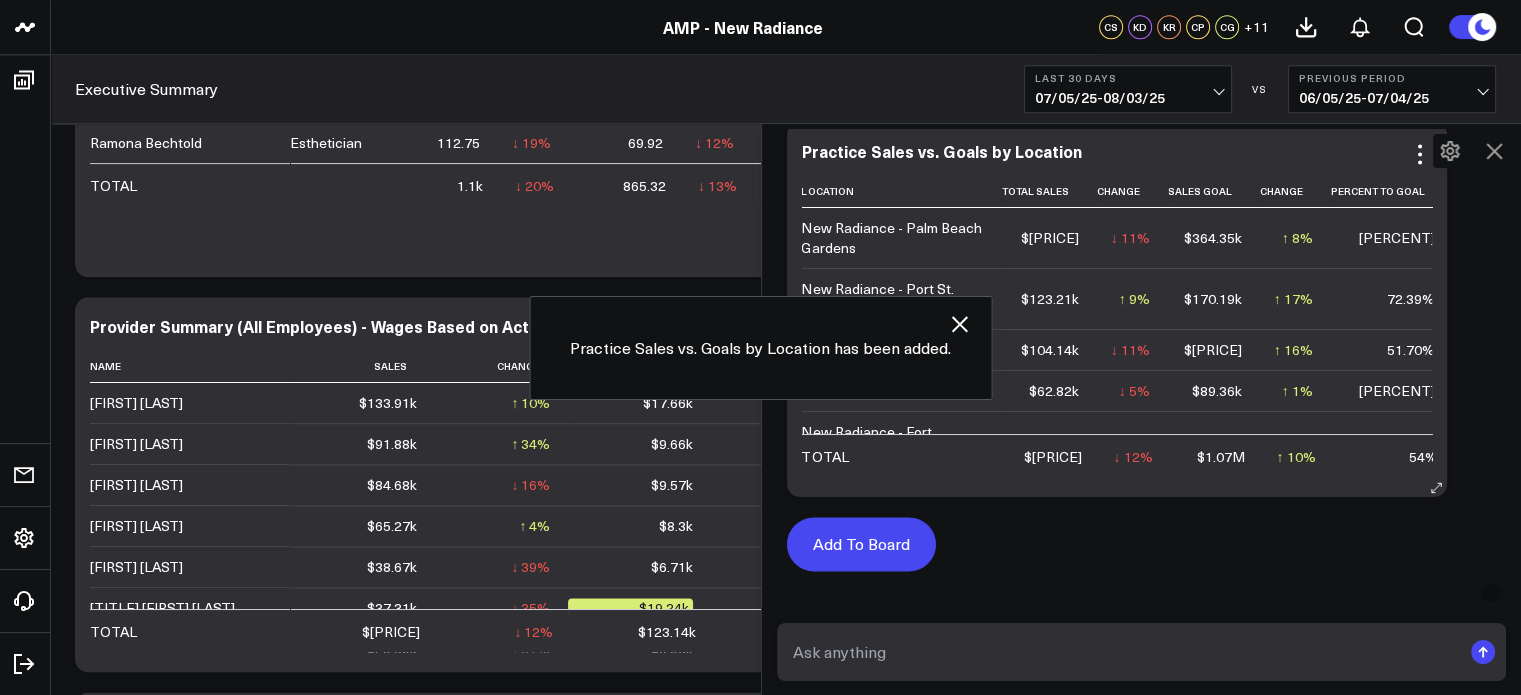 scroll, scrollTop: 4132, scrollLeft: 0, axis: vertical 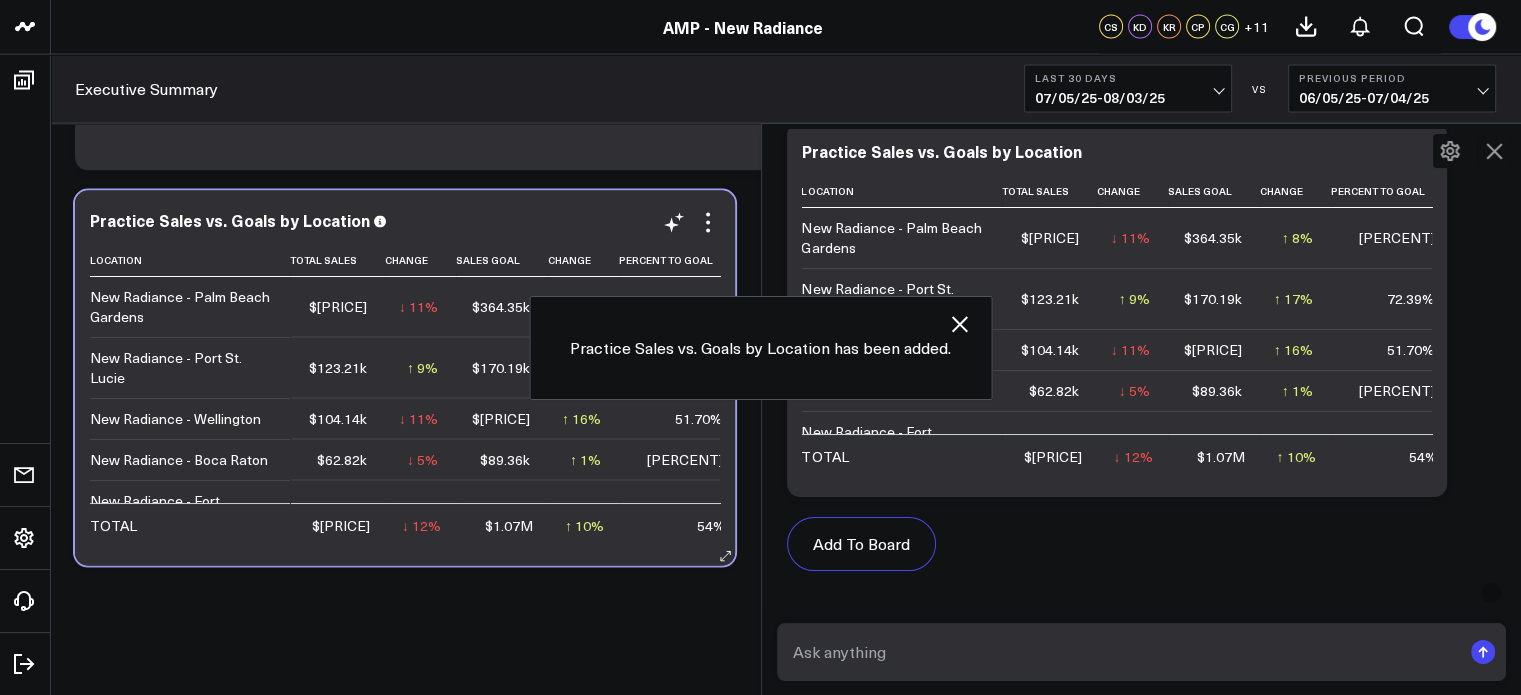 click on "Practice Sales vs. Goals by Location Location
Total Sales Change Sales Goal Change Percent To Goal Change New Radiance - Palm Beach Gardens $225.93k ↓ 11% Previous $252.62k $364.35k ↑ 8% Previous $335.99k 62.01% ↓ 18% Previous 75.19% New Radiance - Port St. Lucie $123.21k ↑ 9% Previous $112.77k $170.19k ↑ 17% Previous $145.37k 72.39% ↓ 7% Previous 77.57% New Radiance - Wellington $104.14k ↓ 11% Previous $116.89k $201.43k ↑ 16% Previous $173.05k 51.70% ↓ 23% Previous 67.55% New Radiance - Boca Raton $62.82k ↓ 5% Previous $65.8k $89.36k ↑ 1% Previous $88.54k 70.30% ↓ 5% Previous 74.32% New Radiance - Fort Lauderdale $33.61k ↓ 57% Previous $77.75k $247.13k ↑ 7% Previous $230.64k 13.60% ↓ 60% Previous 33.71% TOTAL $549.71k ↓ 12% Previous $625.84k $1.07M ↑ 10% Previous $973.6k 54% ↓ 18% Previous 65.67%" at bounding box center [405, 378] 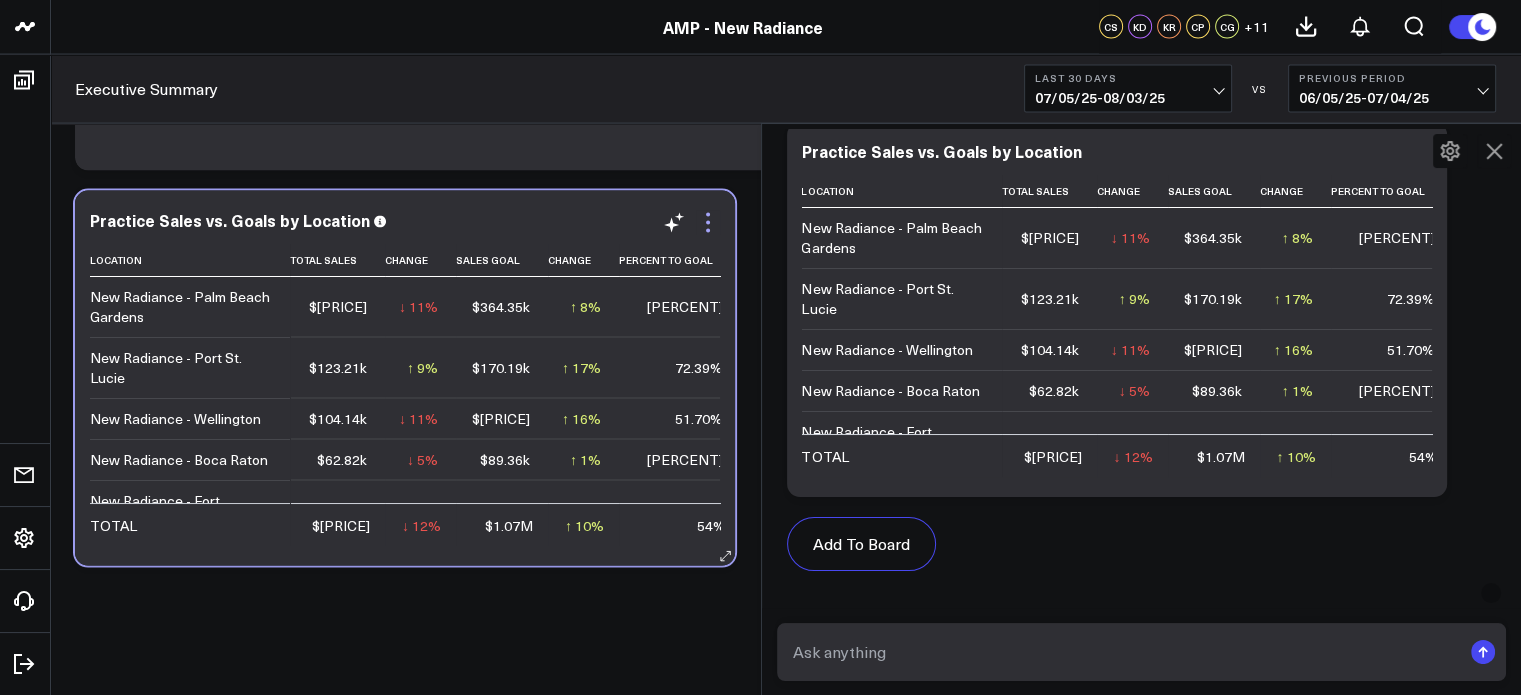 click 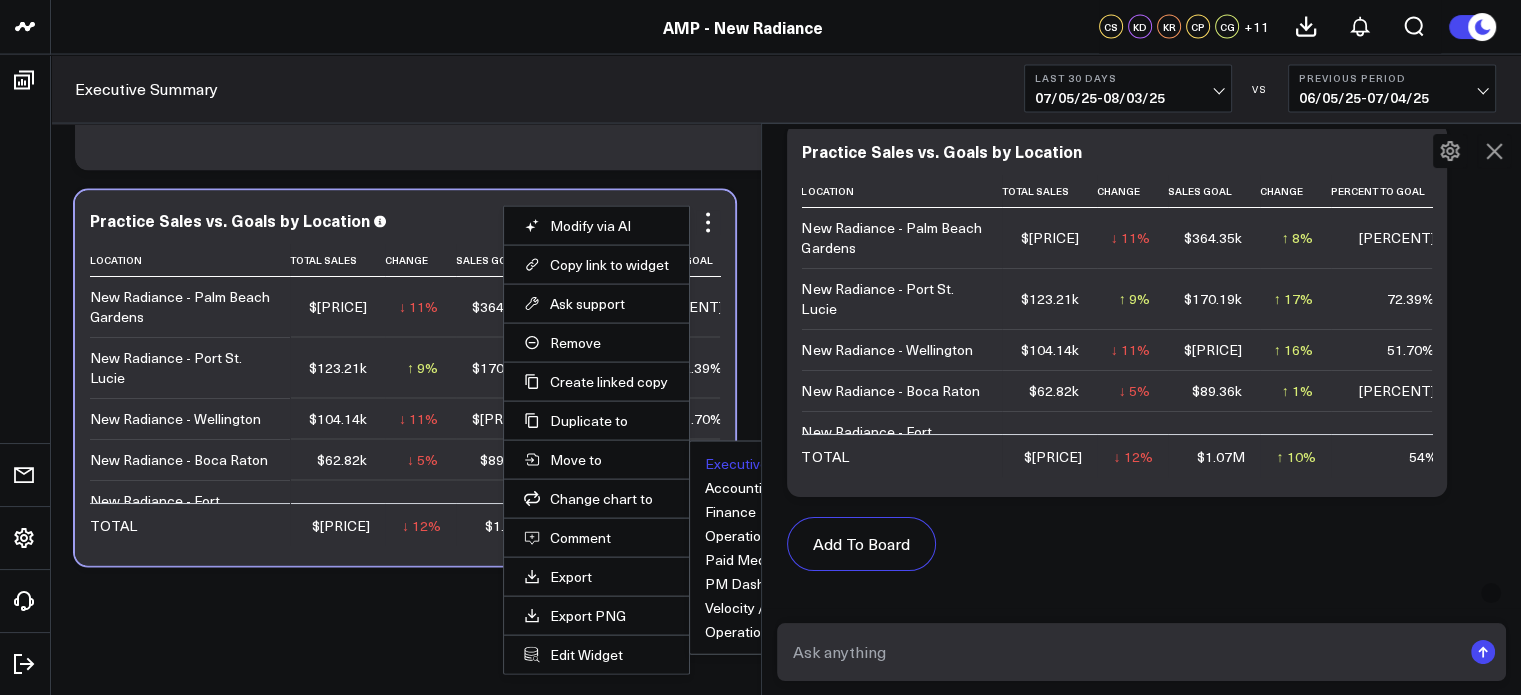 click on "Executive Summary" at bounding box center (767, 464) 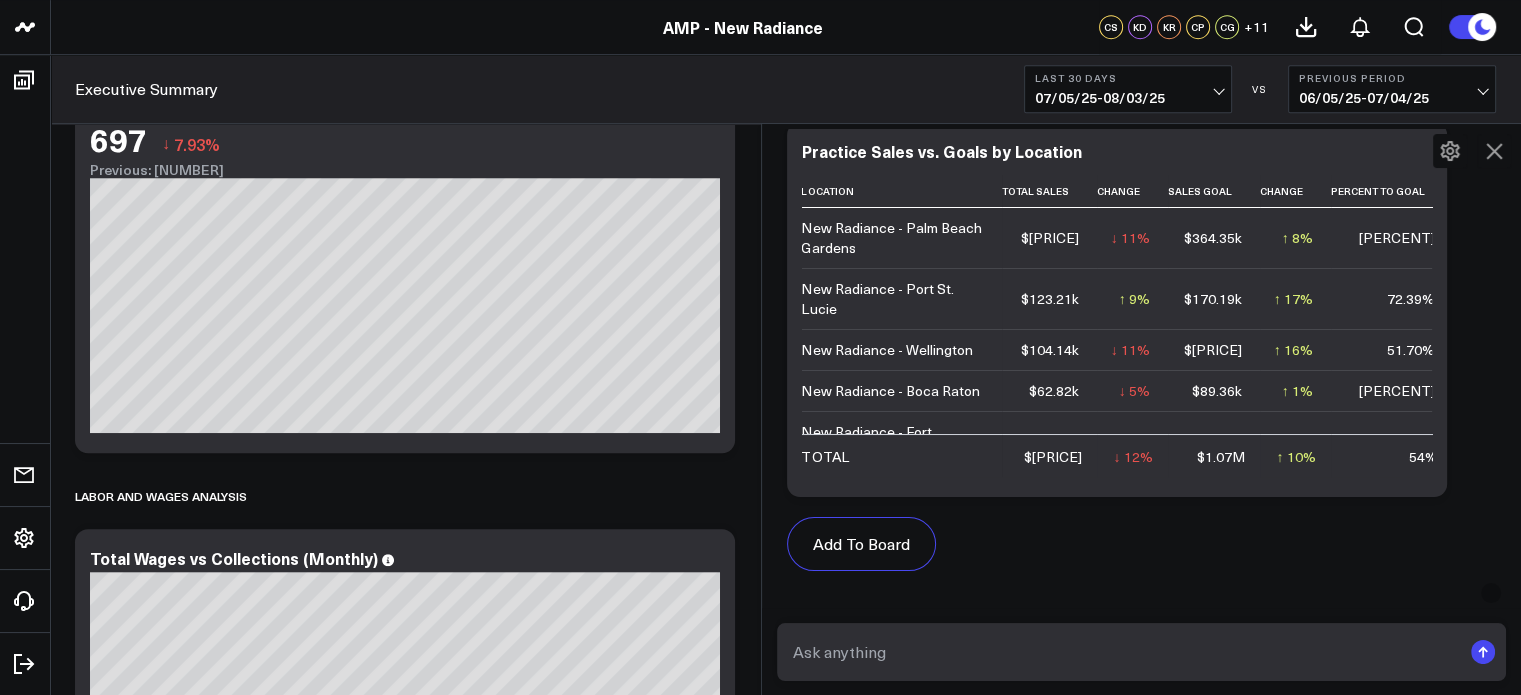 scroll, scrollTop: 0, scrollLeft: 0, axis: both 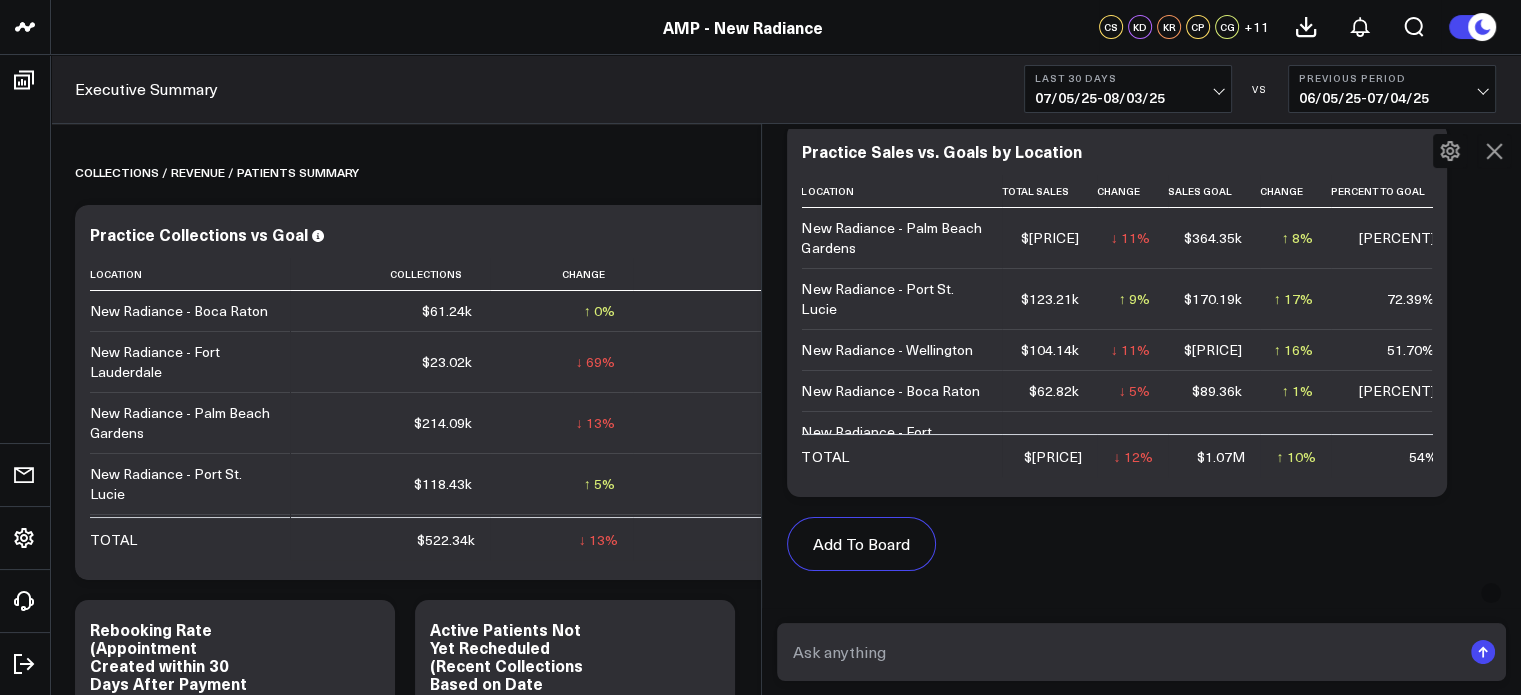 click 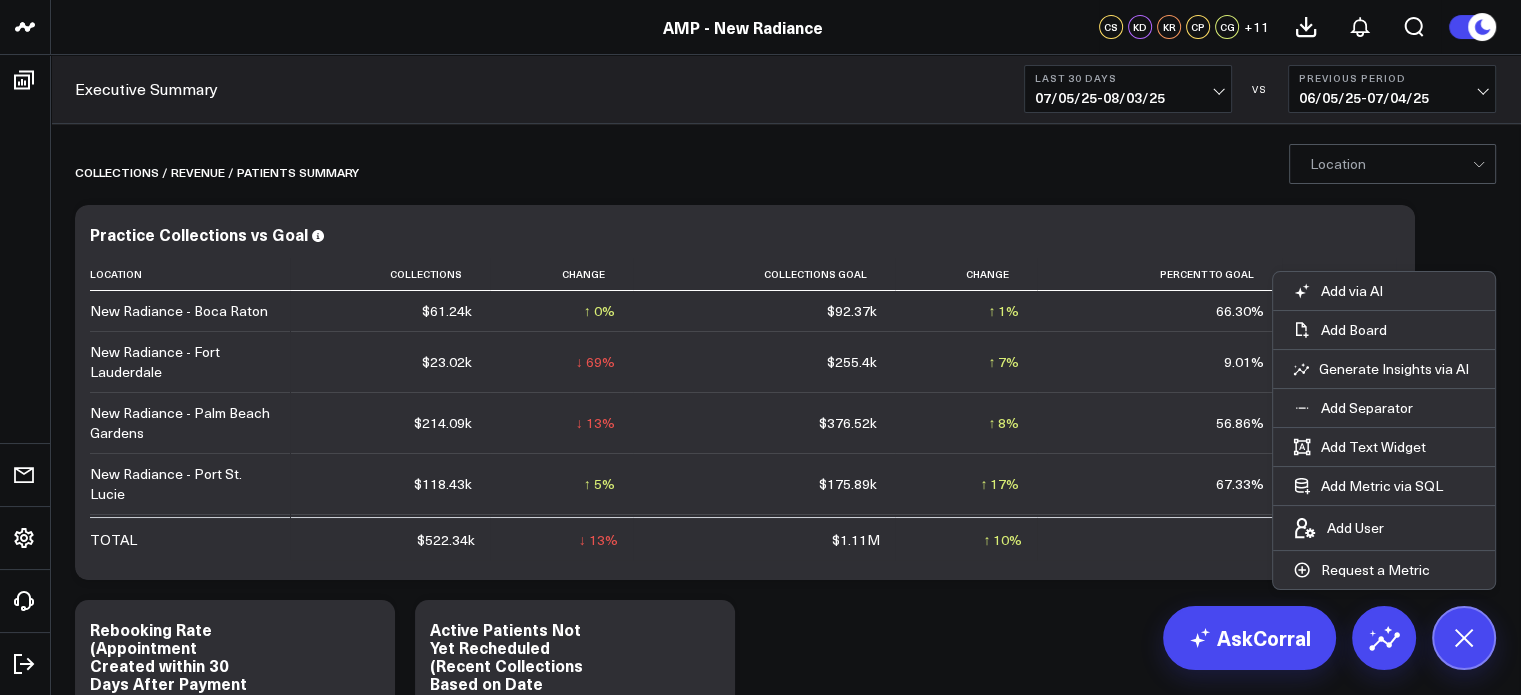 click on "07/05/25  -  08/03/25" at bounding box center (1128, 98) 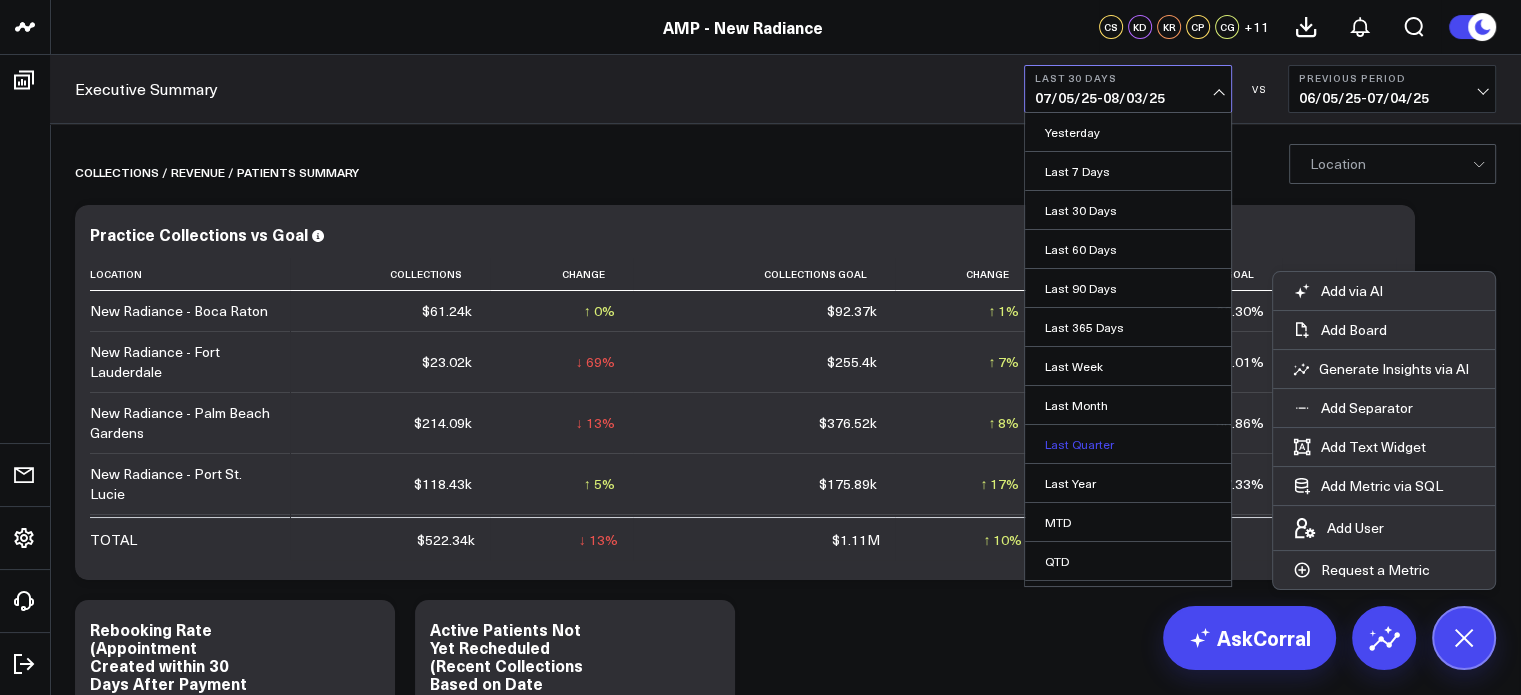 click on "Last Quarter" at bounding box center [1128, 444] 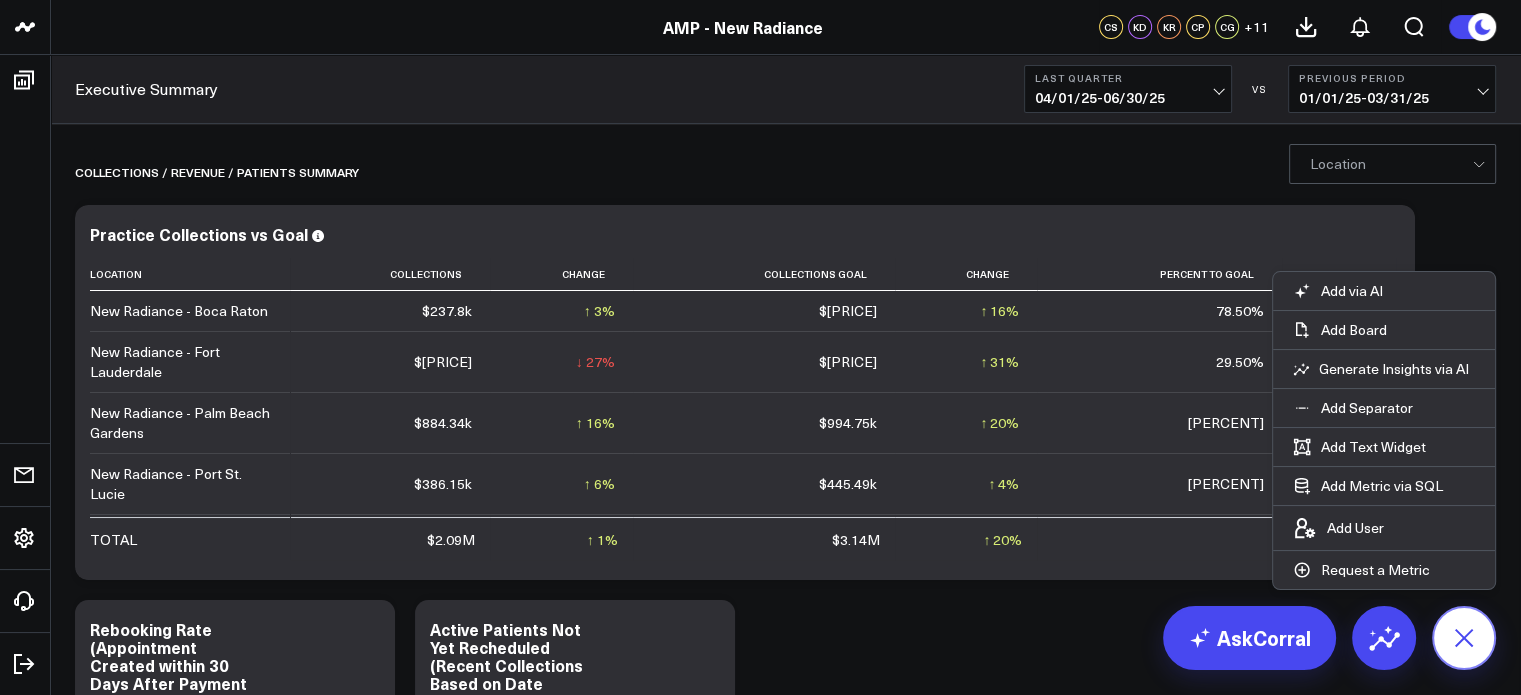 click 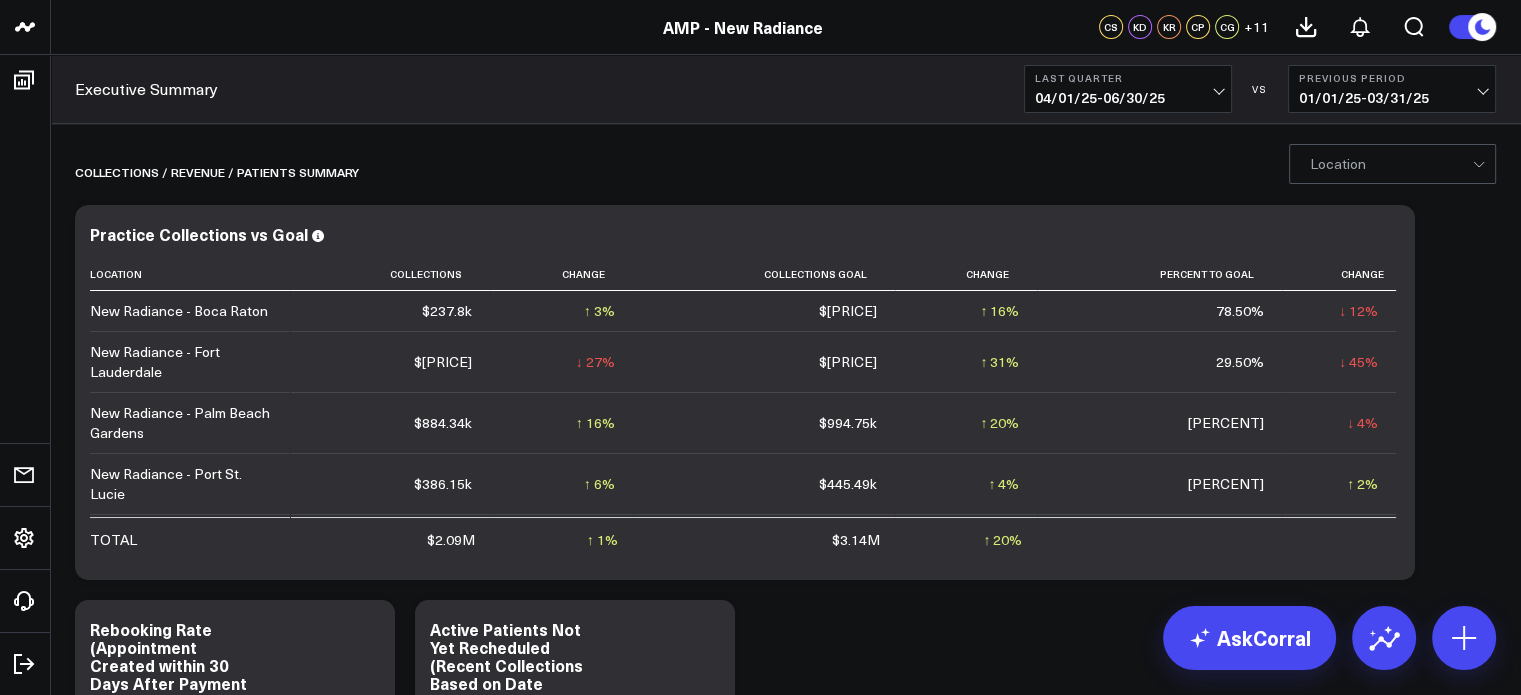click on "Location" at bounding box center (1392, 164) 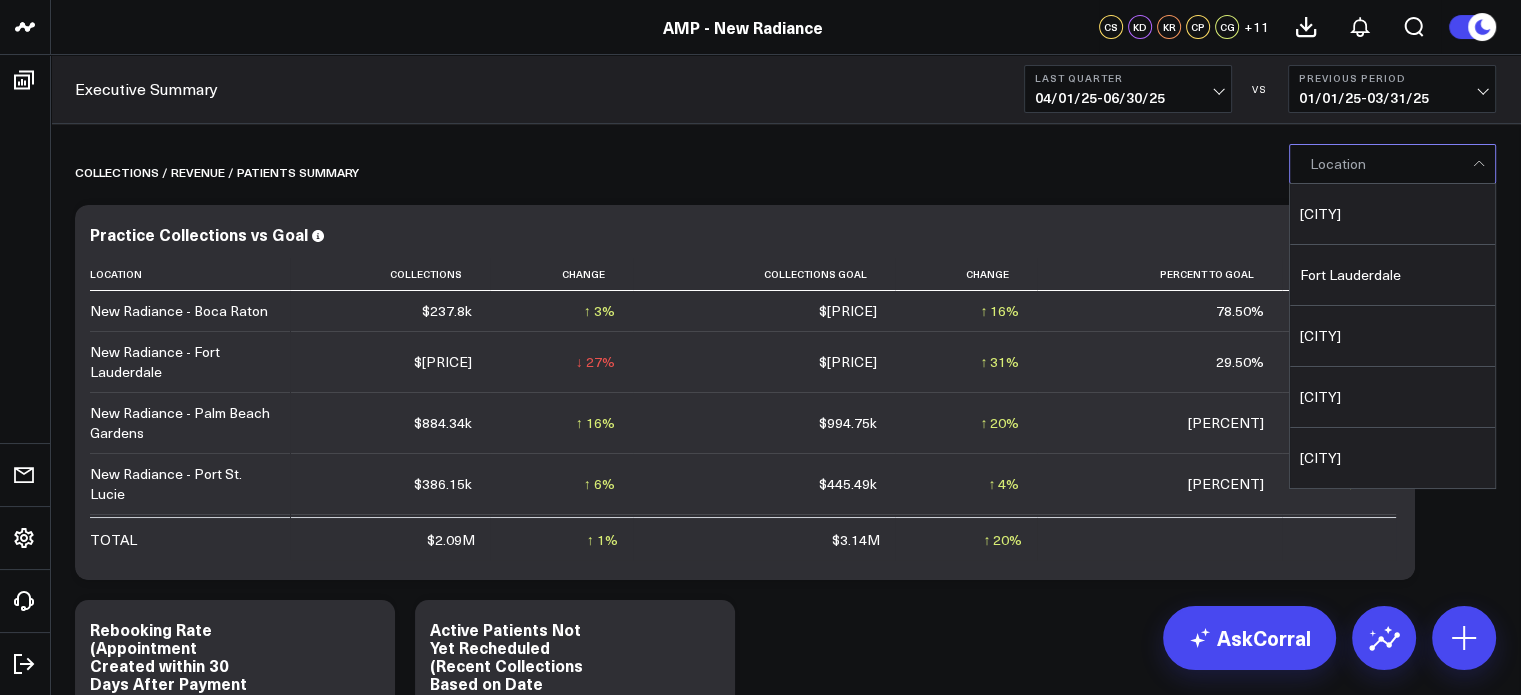 click on "Previous Period" at bounding box center (1392, 78) 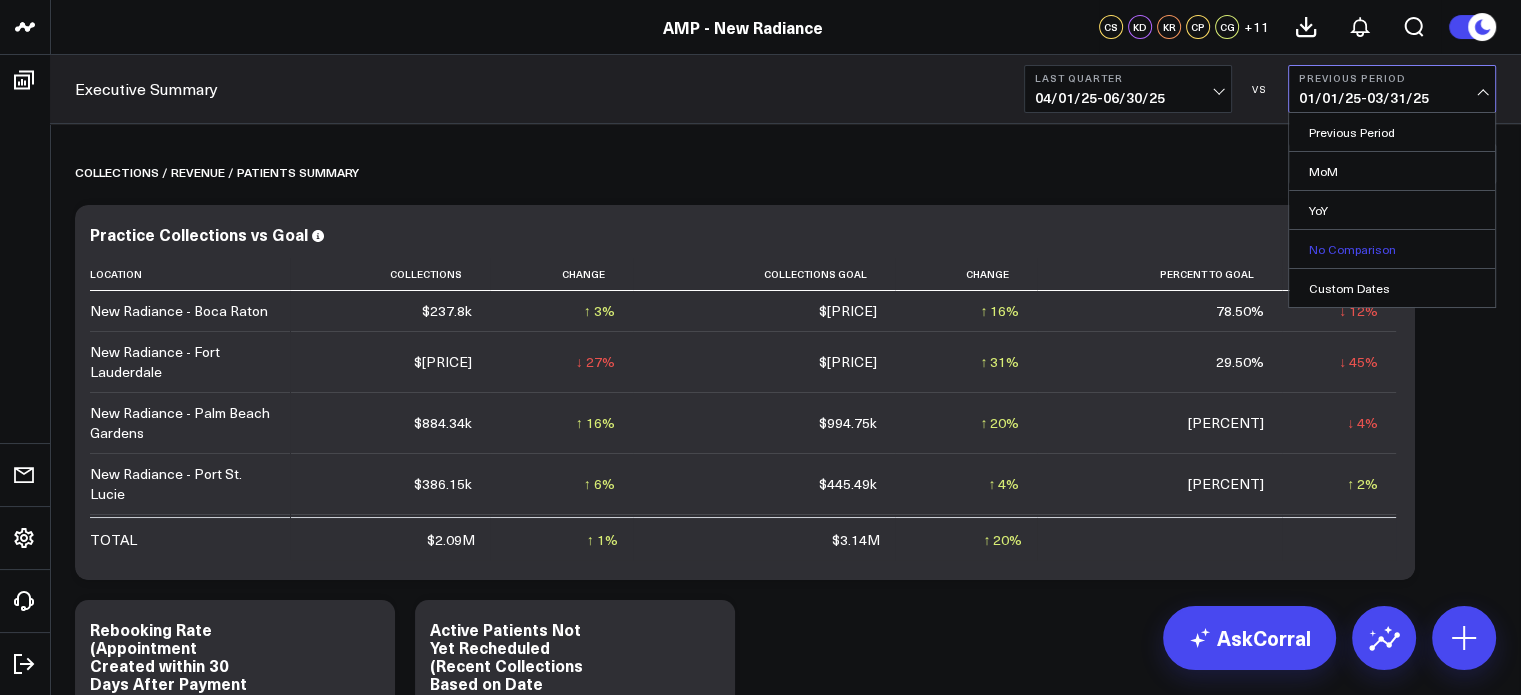 click on "No Comparison" at bounding box center [1392, 249] 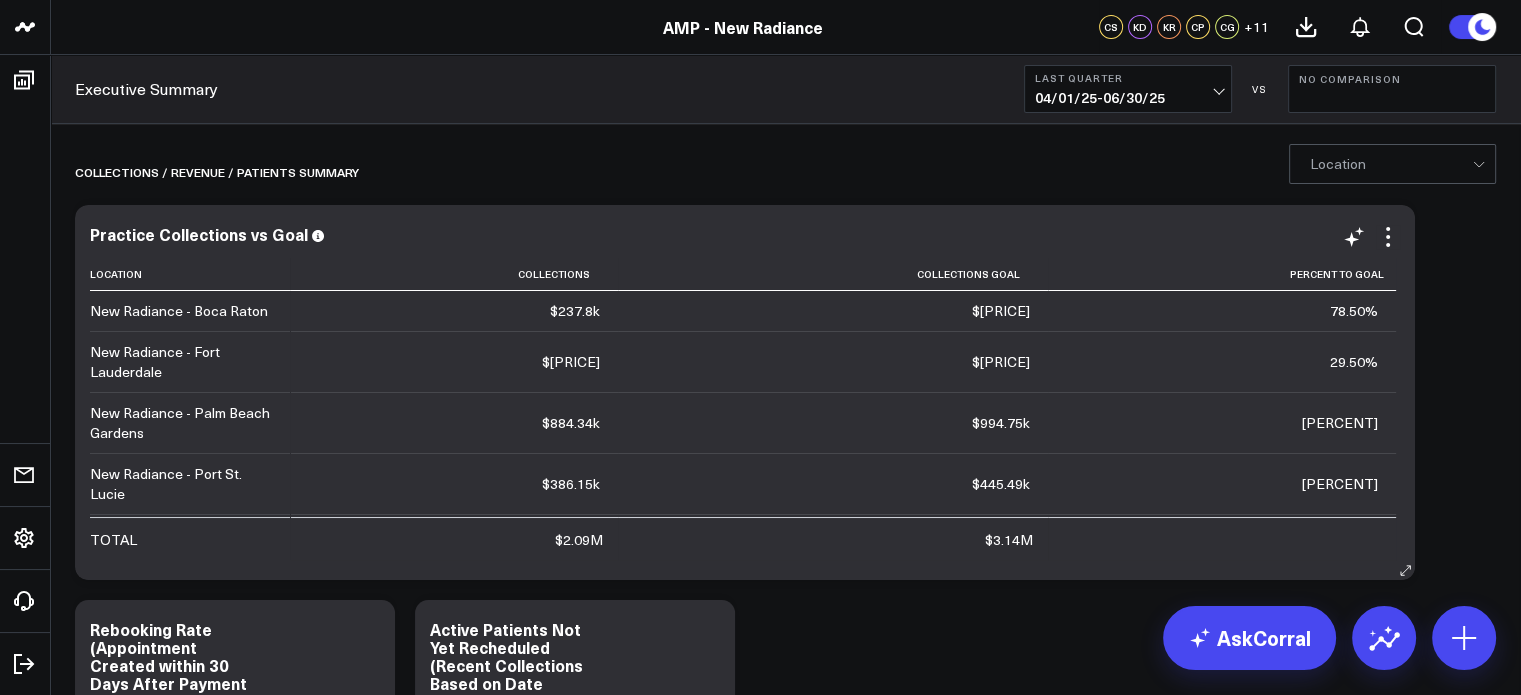 scroll, scrollTop: 36, scrollLeft: 0, axis: vertical 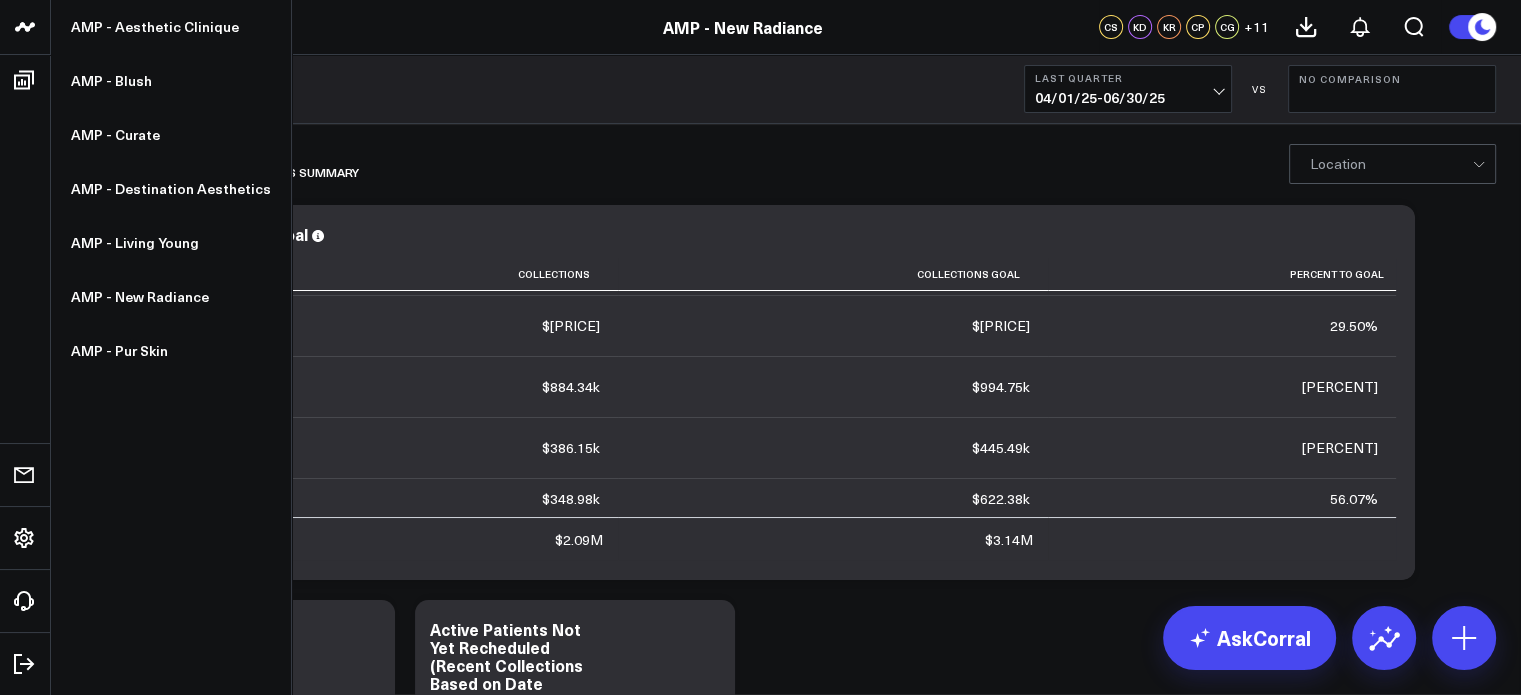 click at bounding box center [25, 27] 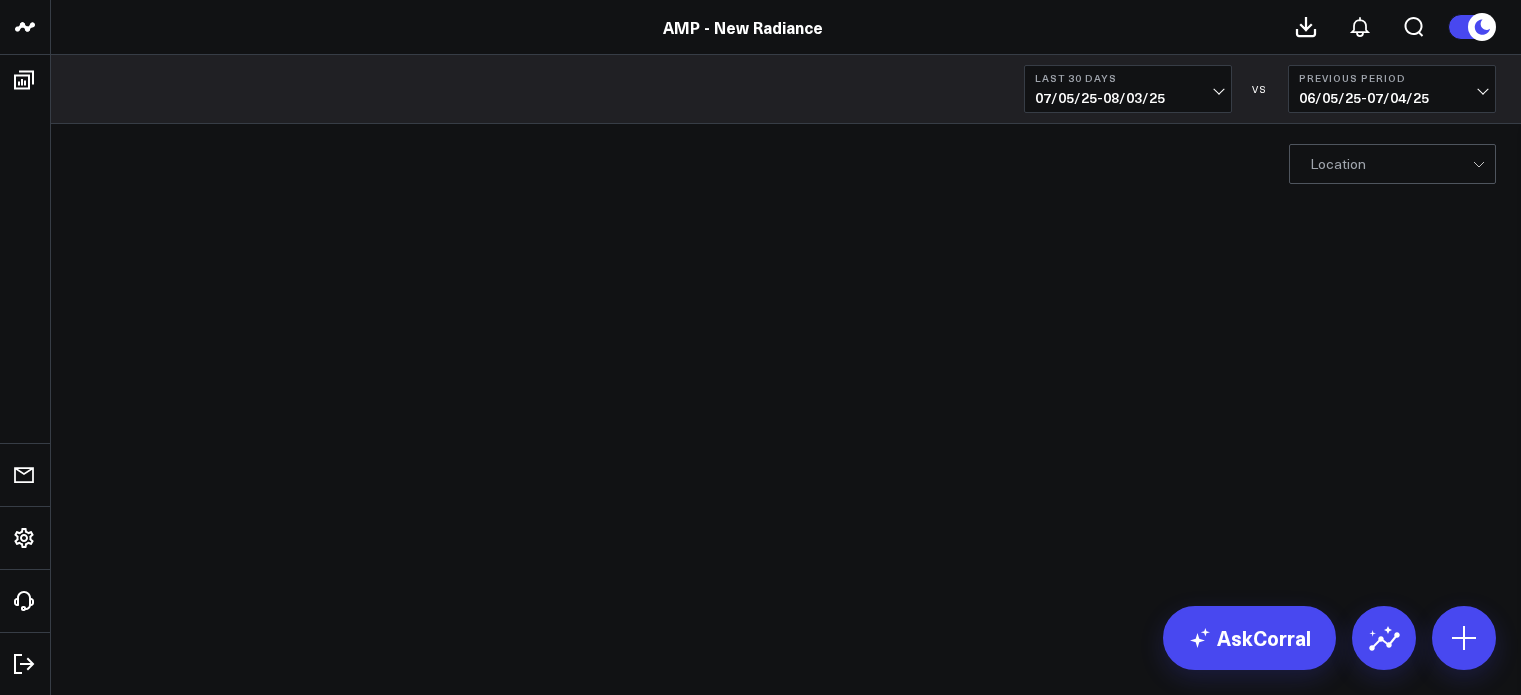 scroll, scrollTop: 0, scrollLeft: 0, axis: both 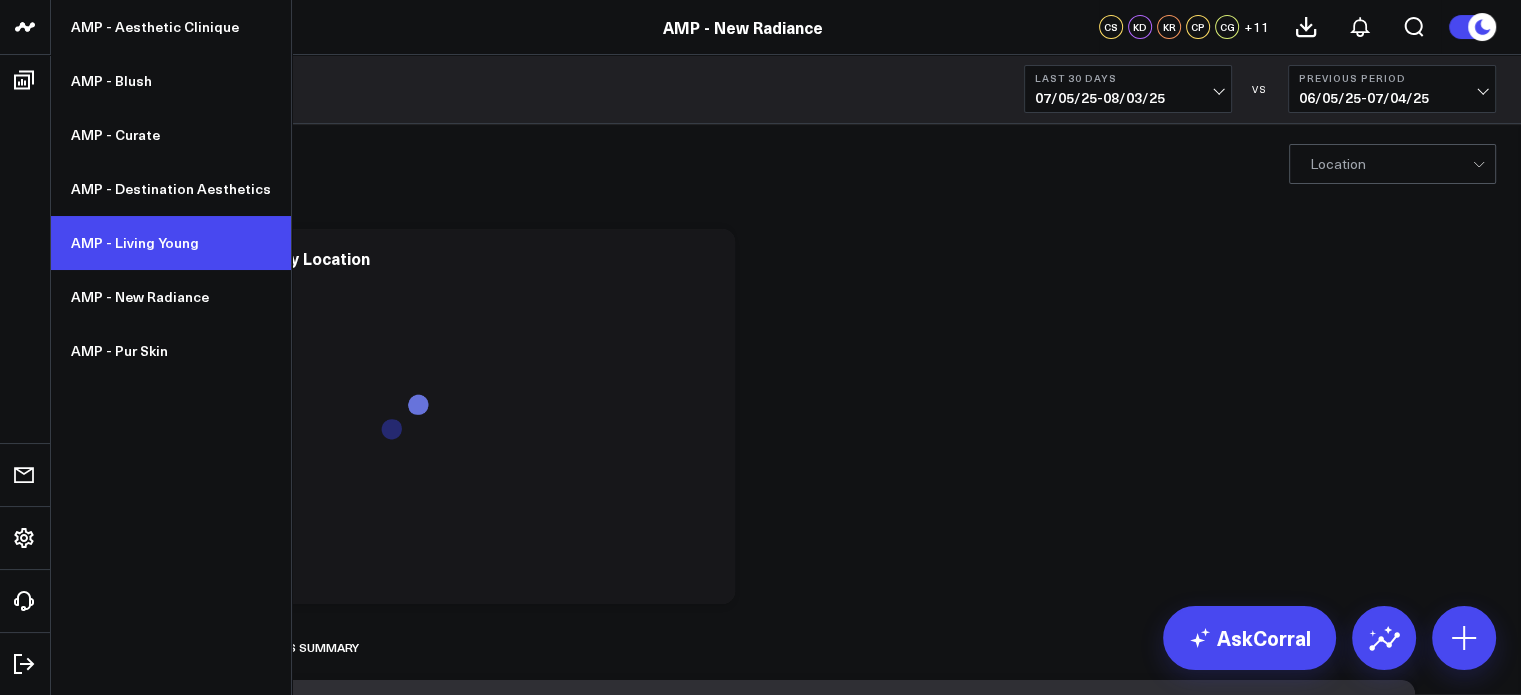 click on "AMP - Living Young" at bounding box center (171, 243) 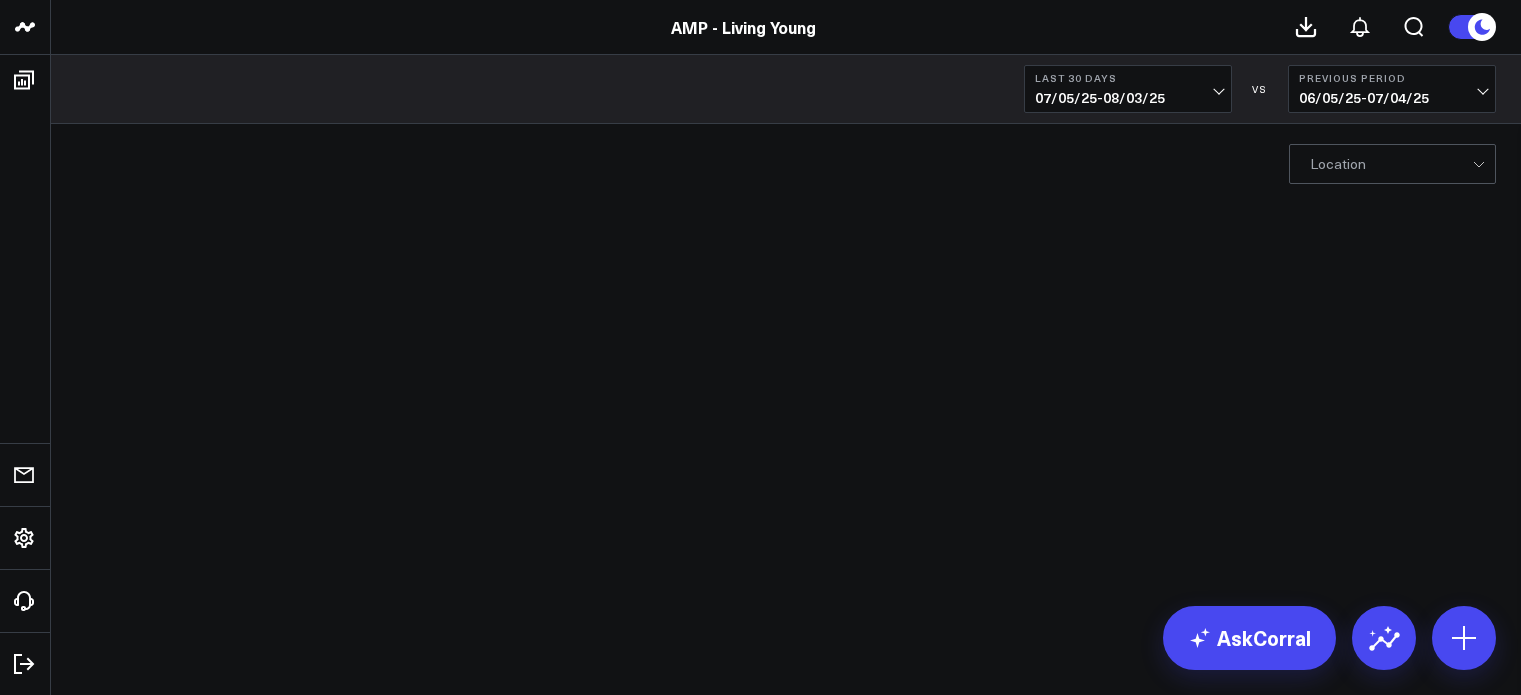 scroll, scrollTop: 0, scrollLeft: 0, axis: both 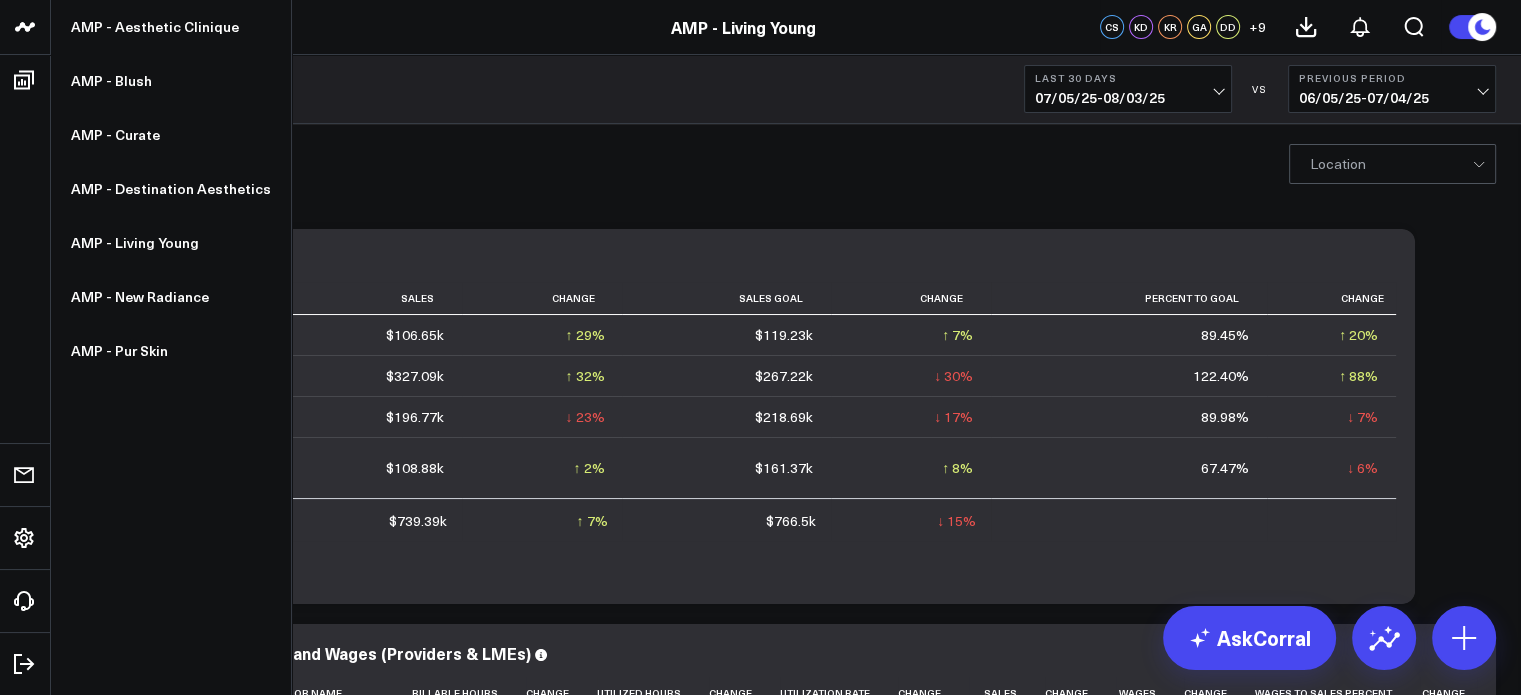click 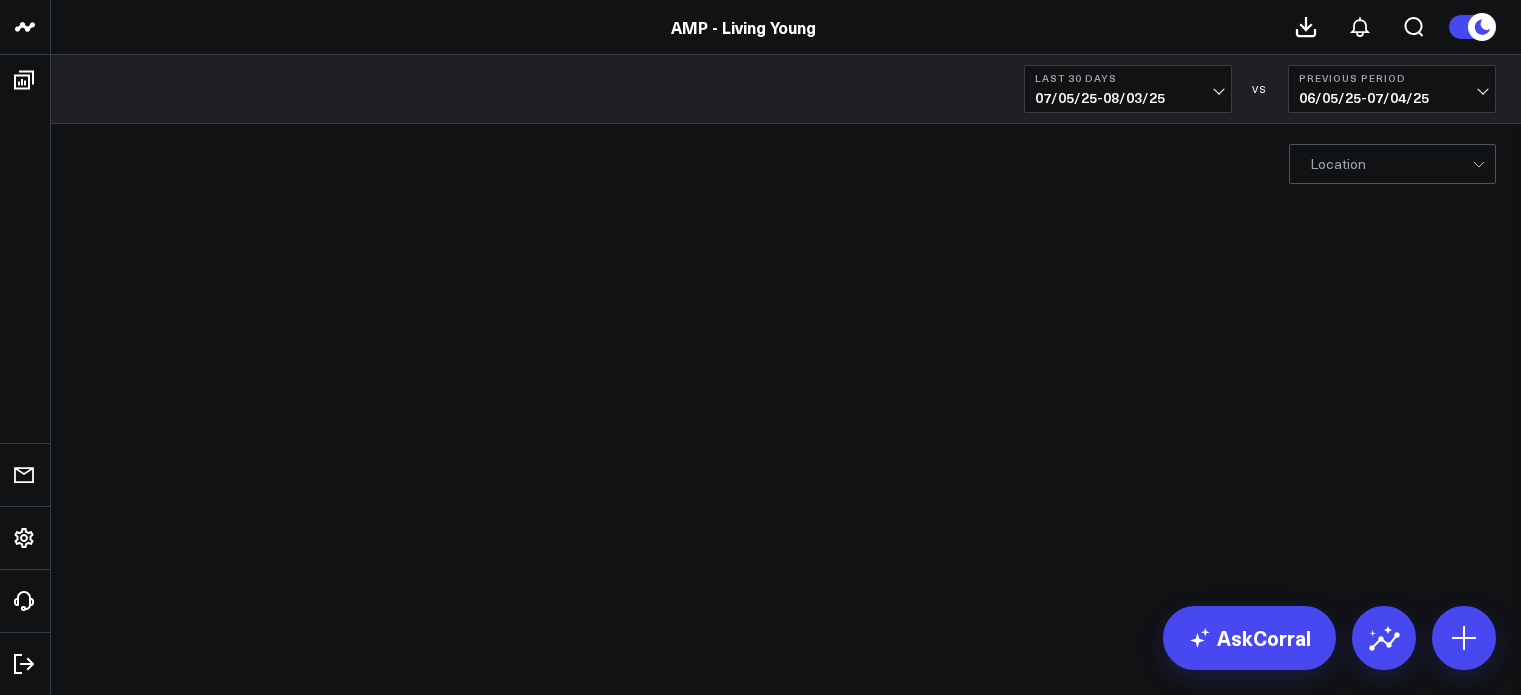 scroll, scrollTop: 0, scrollLeft: 0, axis: both 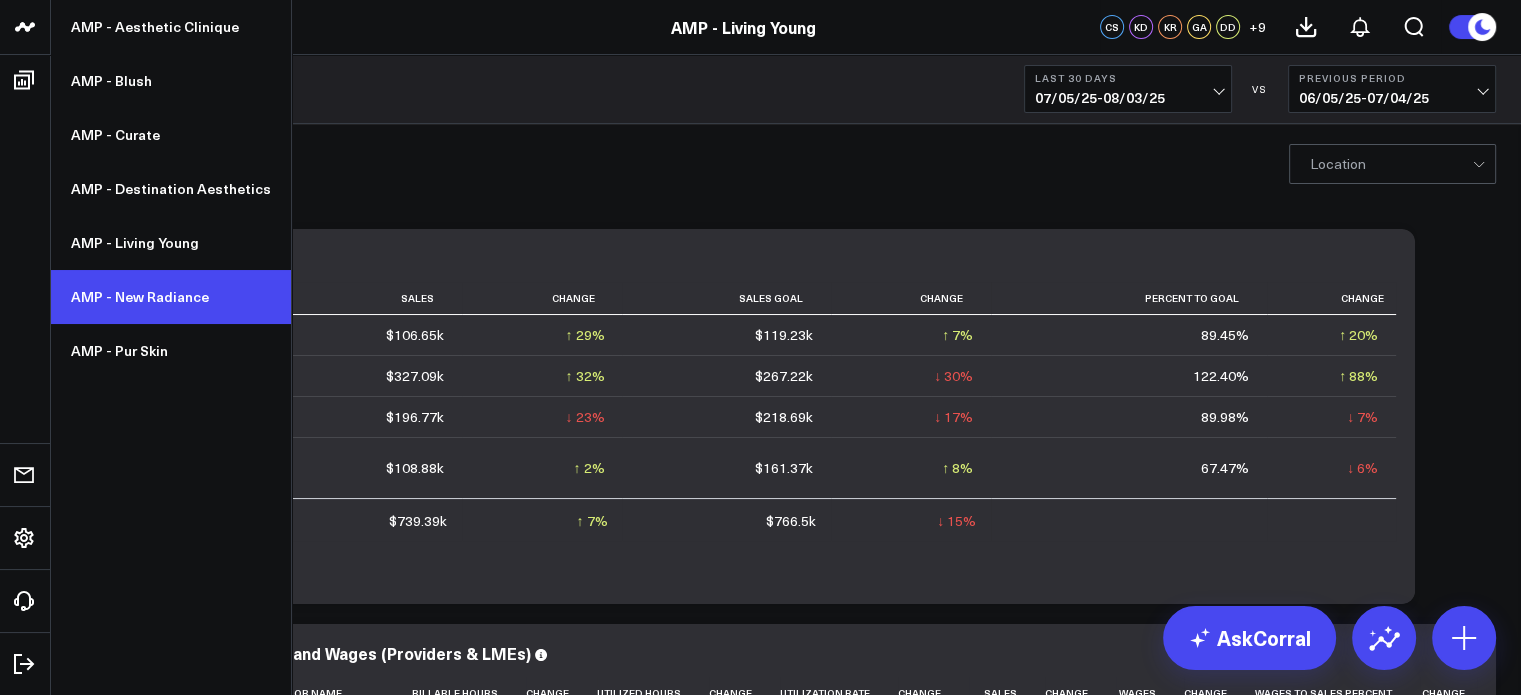 click on "AMP - New Radiance" at bounding box center [171, 297] 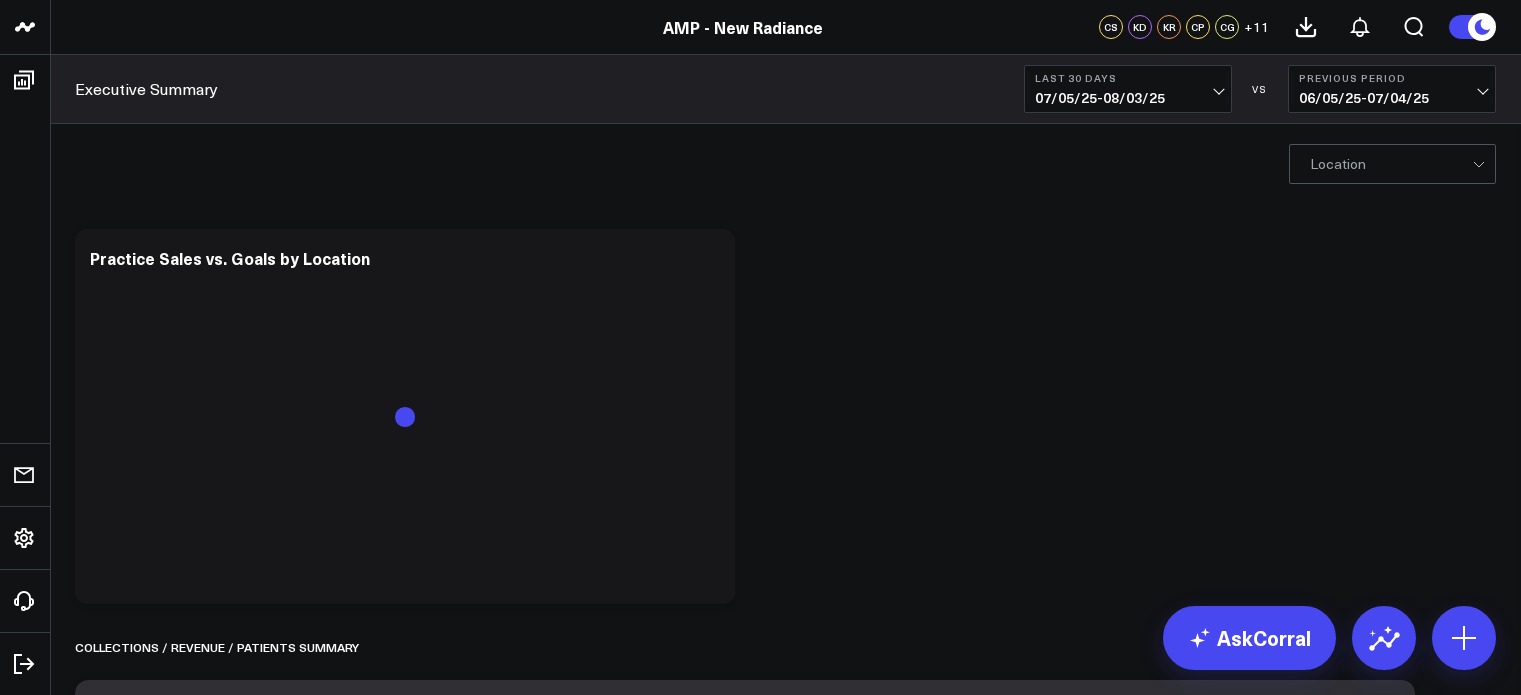 scroll, scrollTop: 0, scrollLeft: 0, axis: both 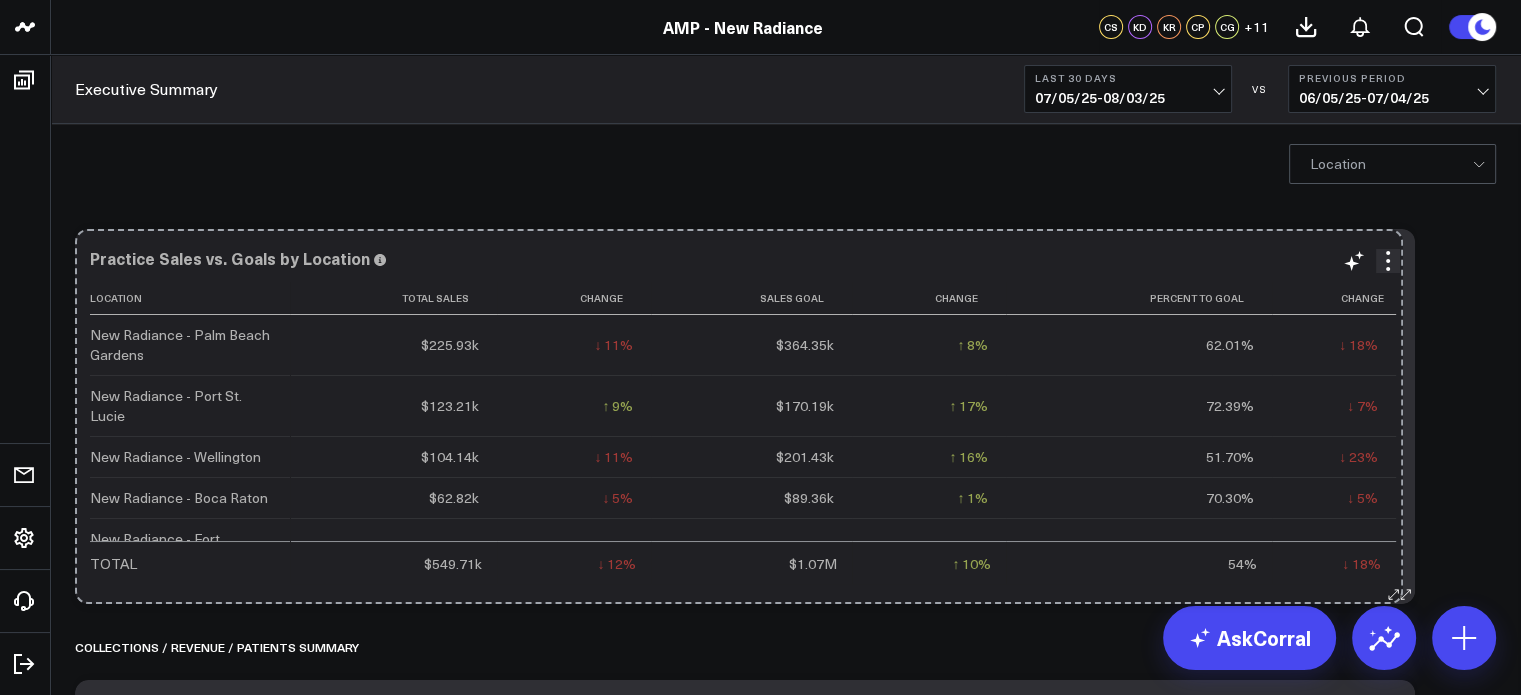 drag, startPoint x: 728, startPoint y: 594, endPoint x: 1396, endPoint y: 479, distance: 677.82666 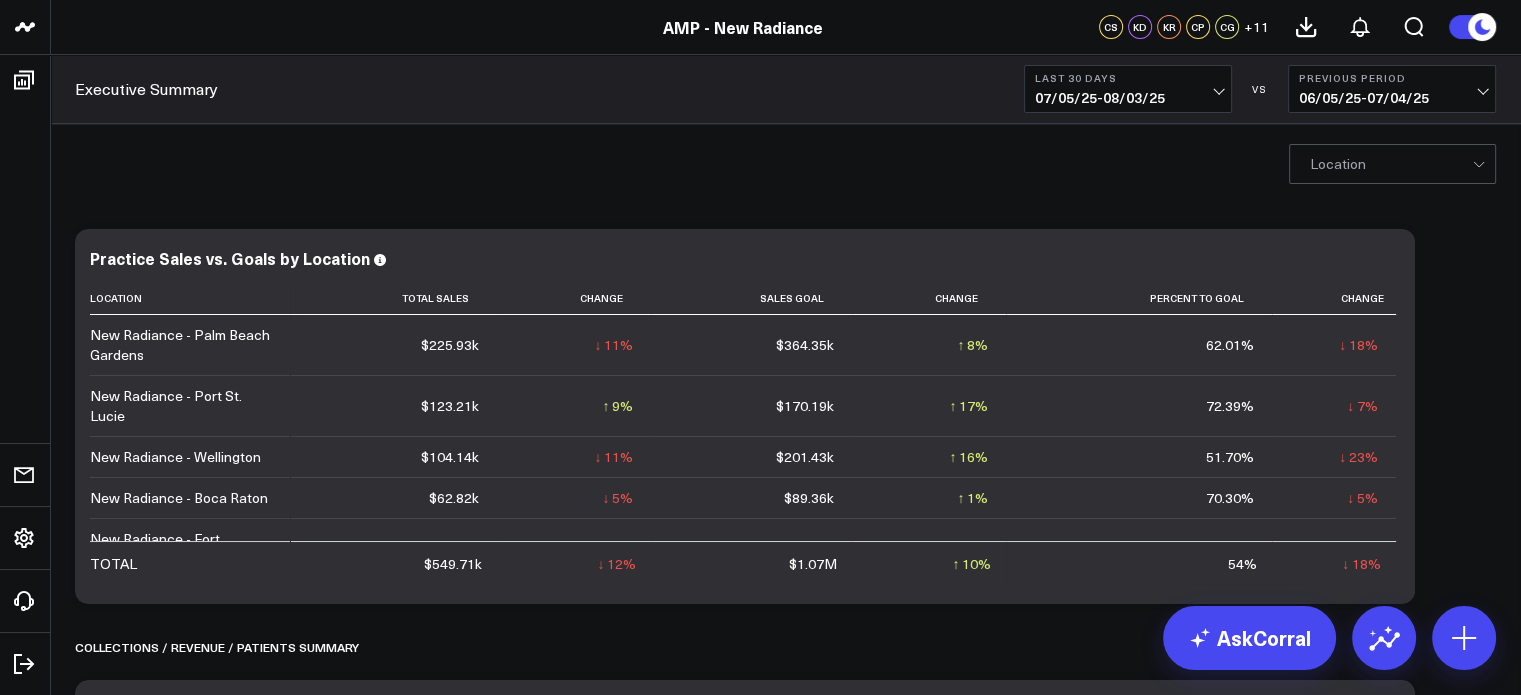 click on "[DATE]  -  [DATE]" at bounding box center (1392, 98) 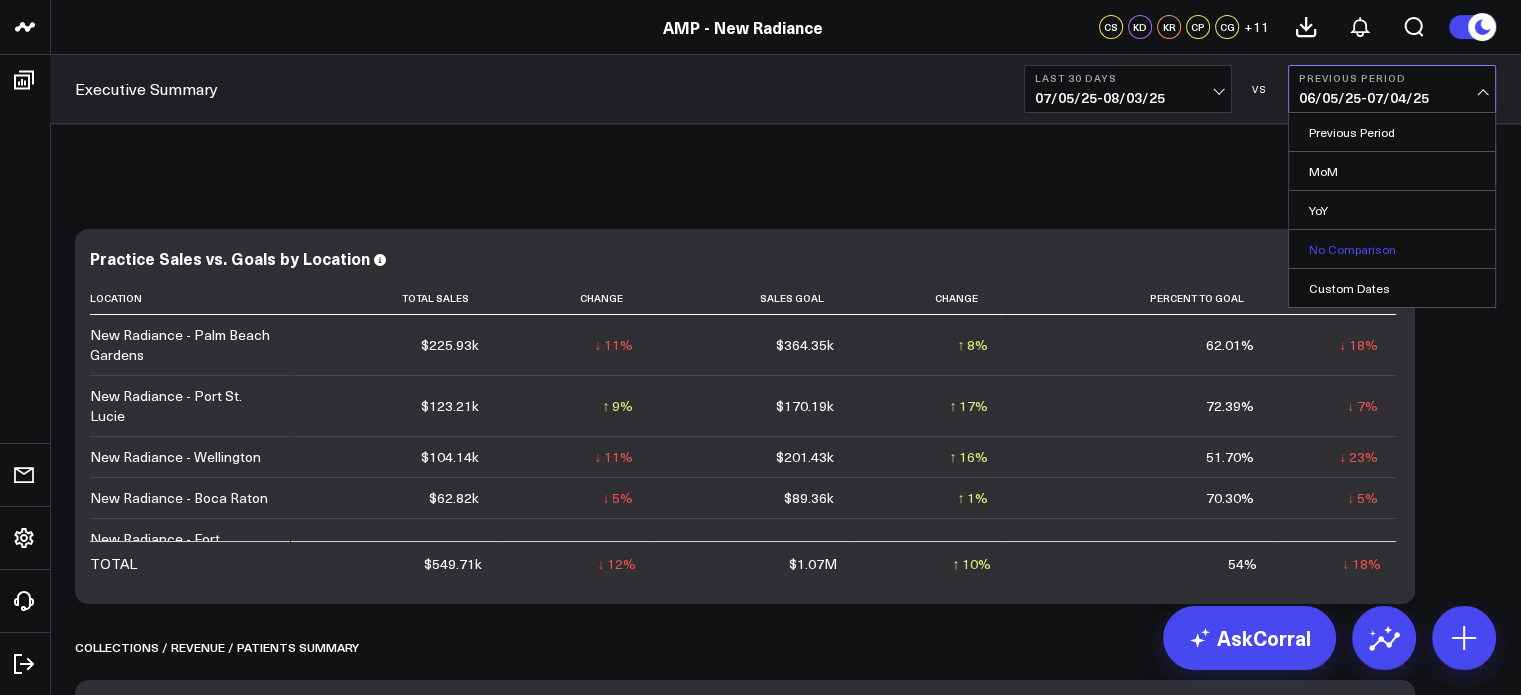 click on "No Comparison" at bounding box center [1392, 249] 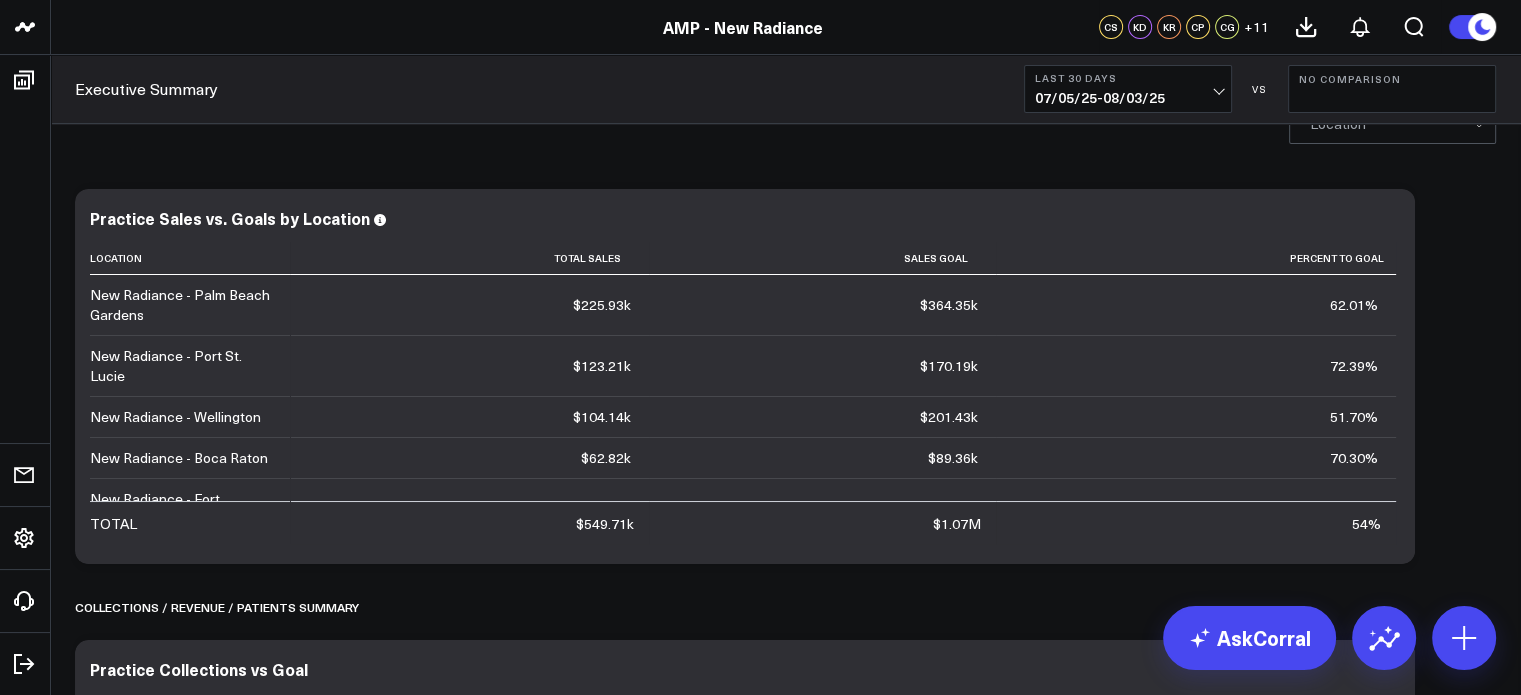 scroll, scrollTop: 42, scrollLeft: 0, axis: vertical 